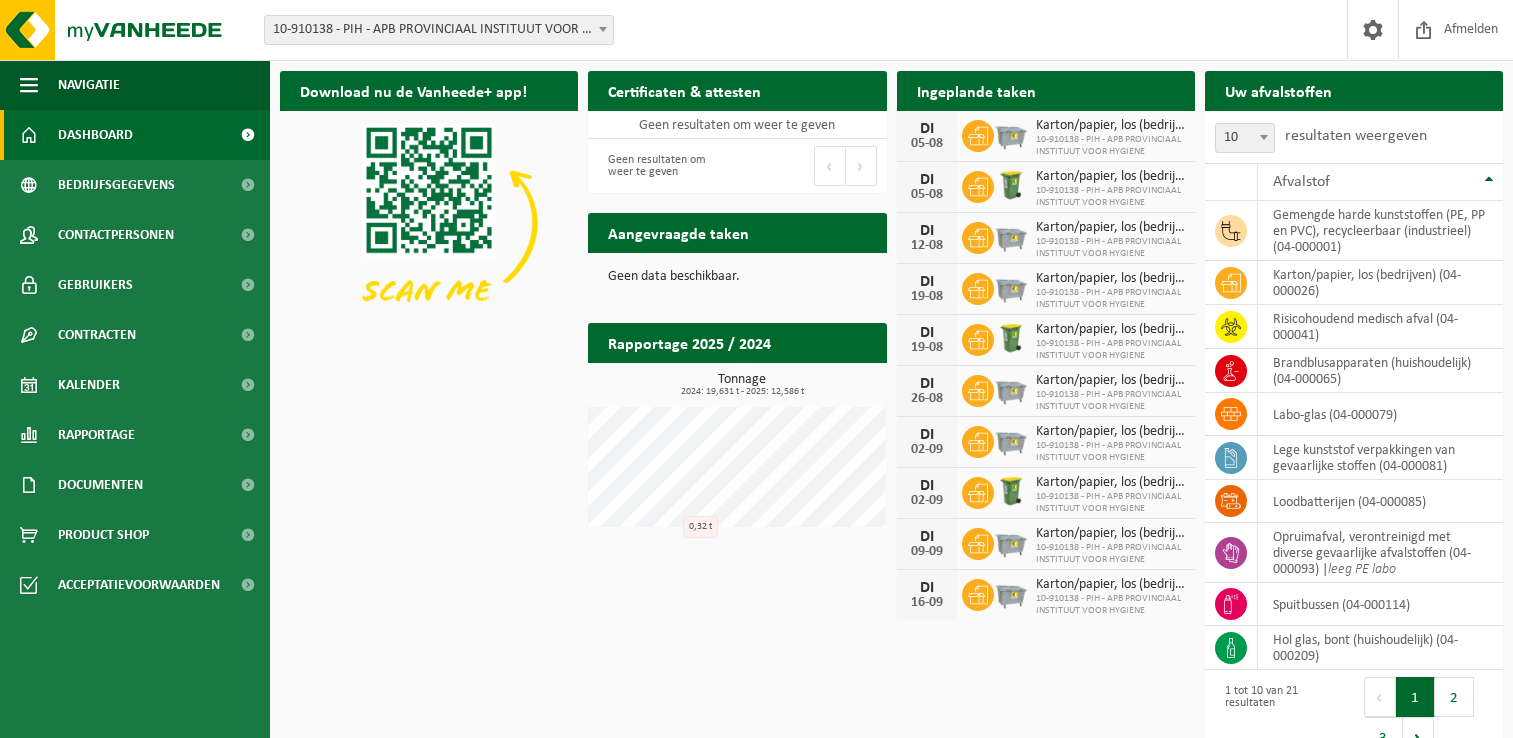 scroll, scrollTop: 0, scrollLeft: 0, axis: both 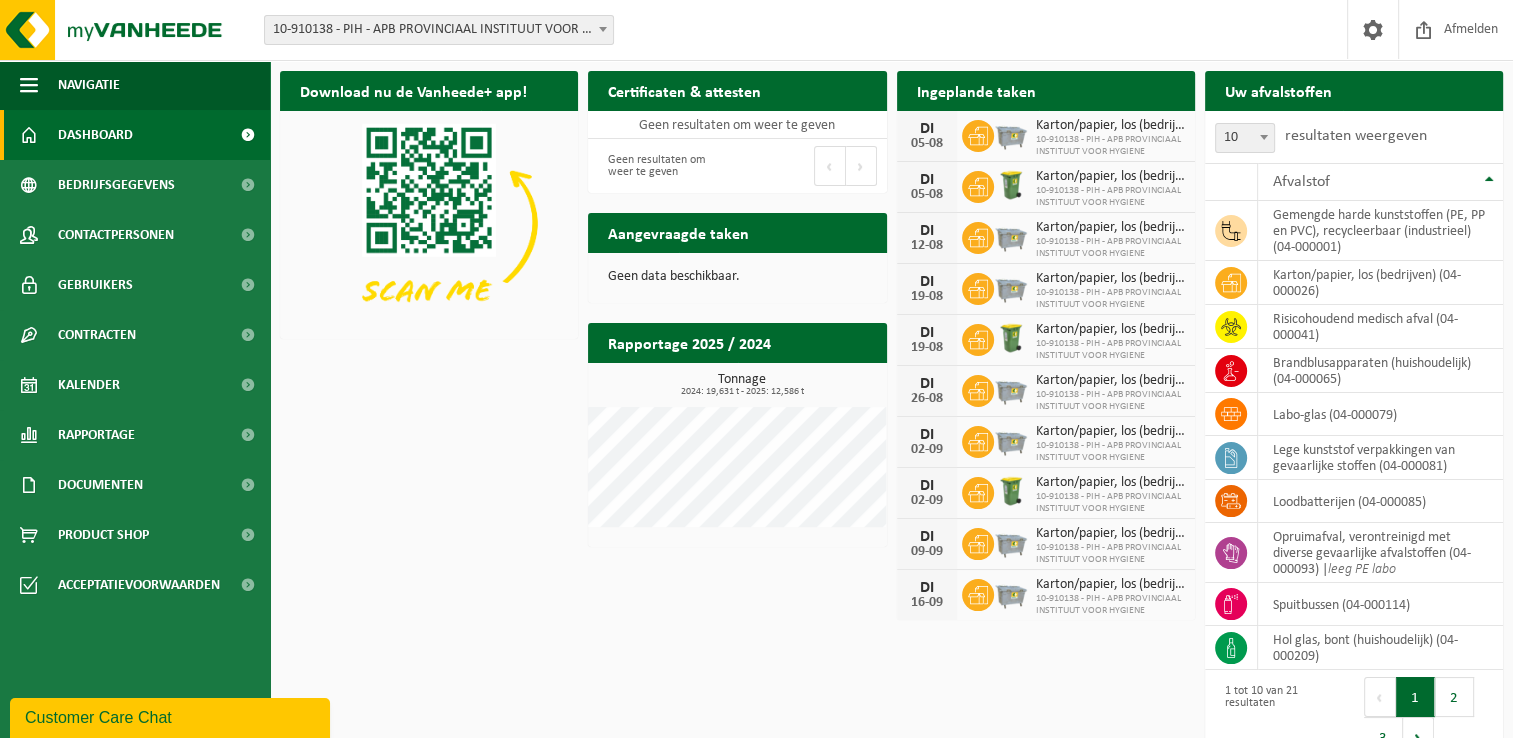 click on "Download nu de Vanheede+ app!       Verberg                           Certificaten & attesten       Bekijk uw certificaten             Geen resultaten om weer te geven Geen resultaten om weer te geven Eerste Vorige Volgende Laatste           Ingeplande taken       Bekijk uw kalender                                        DI     05-08                                Karton/papier, los (bedrijven)   10-910138 - PIH - APB PROVINCIAAL INSTITUUT VOOR HYGIENE              DI     05-08                                Karton/papier, los (bedrijven)   10-910138 - PIH - APB PROVINCIAAL INSTITUUT VOOR HYGIENE              DI     12-08                                Karton/papier, los (bedrijven)   10-910138 - PIH - APB PROVINCIAAL INSTITUUT VOOR HYGIENE              DI     19-08                                Karton/papier, los (bedrijven)   10-910138 - PIH - APB PROVINCIAAL INSTITUUT VOOR HYGIENE              DI     19-08                                Karton/papier, los (bedrijven)                DI     26-08" at bounding box center (891, 416) 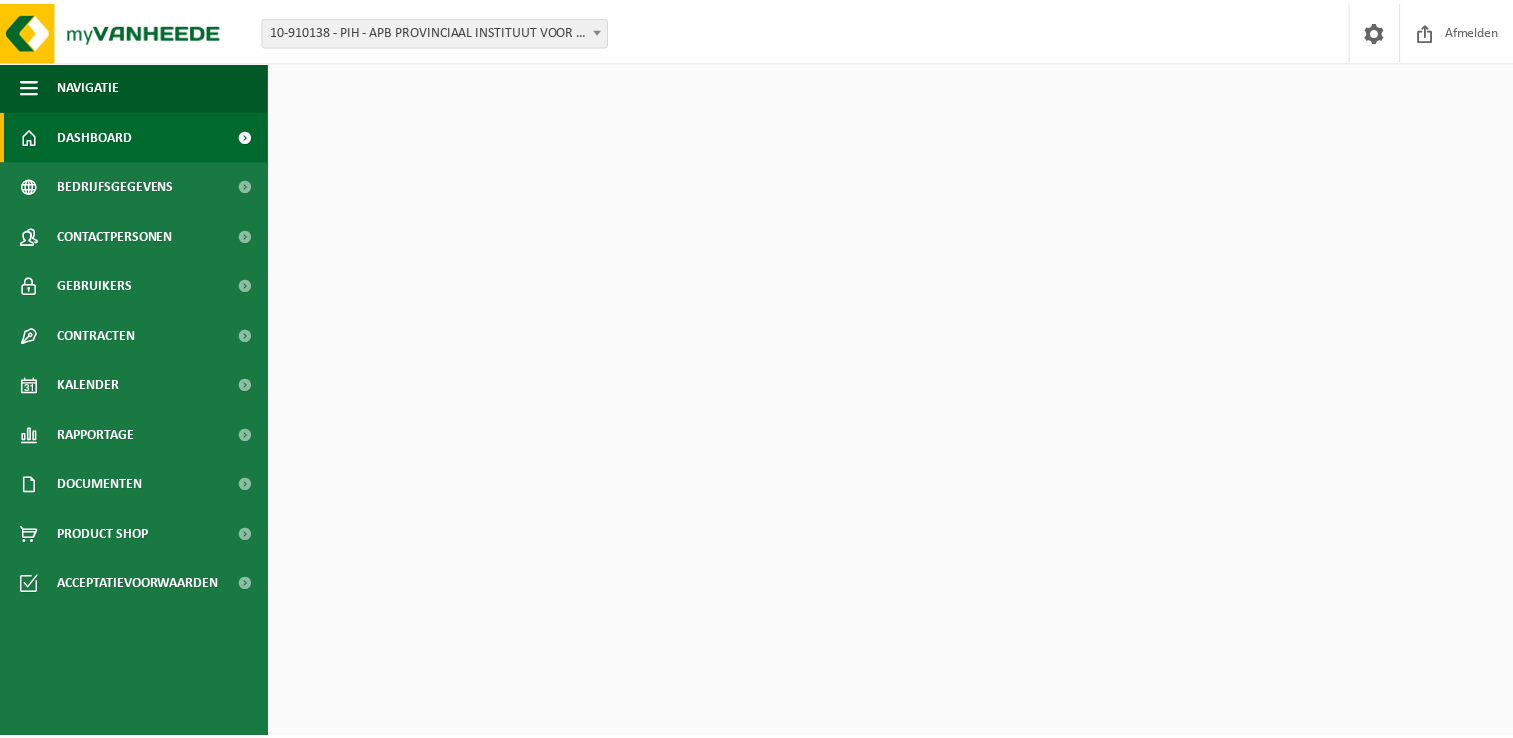 scroll, scrollTop: 0, scrollLeft: 0, axis: both 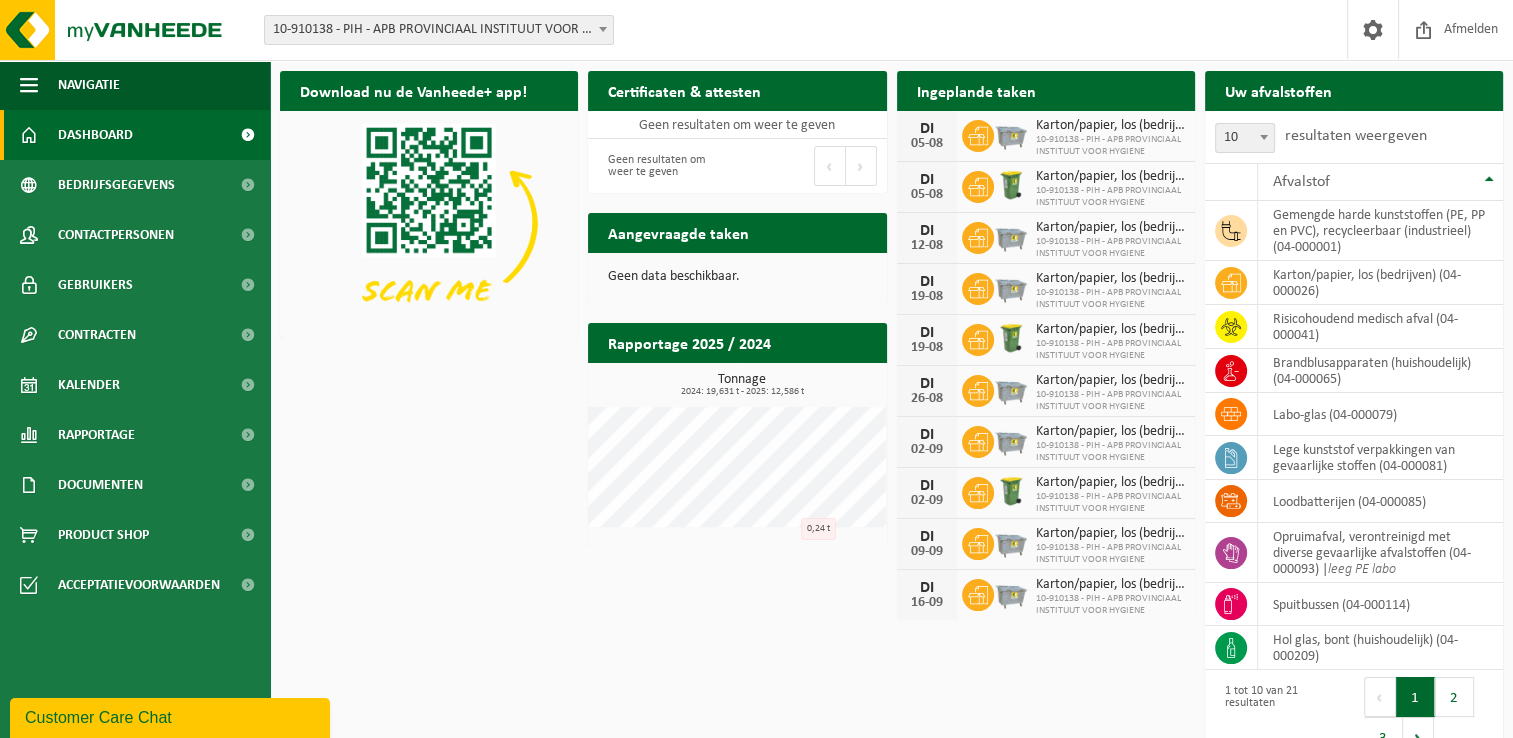 click on "Download nu de Vanheede+ app!       Verberg                           Certificaten & attesten       Bekijk uw certificaten             Geen resultaten om weer te geven Geen resultaten om weer te geven Eerste Vorige Volgende Laatste           Ingeplande taken       Bekijk uw kalender                                        DI     05-08                                Karton/papier, los (bedrijven)   10-910138 - PIH - APB PROVINCIAAL INSTITUUT VOOR HYGIENE              DI     05-08                                Karton/papier, los (bedrijven)   10-910138 - PIH - APB PROVINCIAAL INSTITUUT VOOR HYGIENE              DI     12-08                                Karton/papier, los (bedrijven)   10-910138 - PIH - APB PROVINCIAAL INSTITUUT VOOR HYGIENE              DI     19-08                                Karton/papier, los (bedrijven)   10-910138 - PIH - APB PROVINCIAAL INSTITUUT VOOR HYGIENE              DI     19-08                                Karton/papier, los (bedrijven)                DI     26-08" at bounding box center [891, 416] 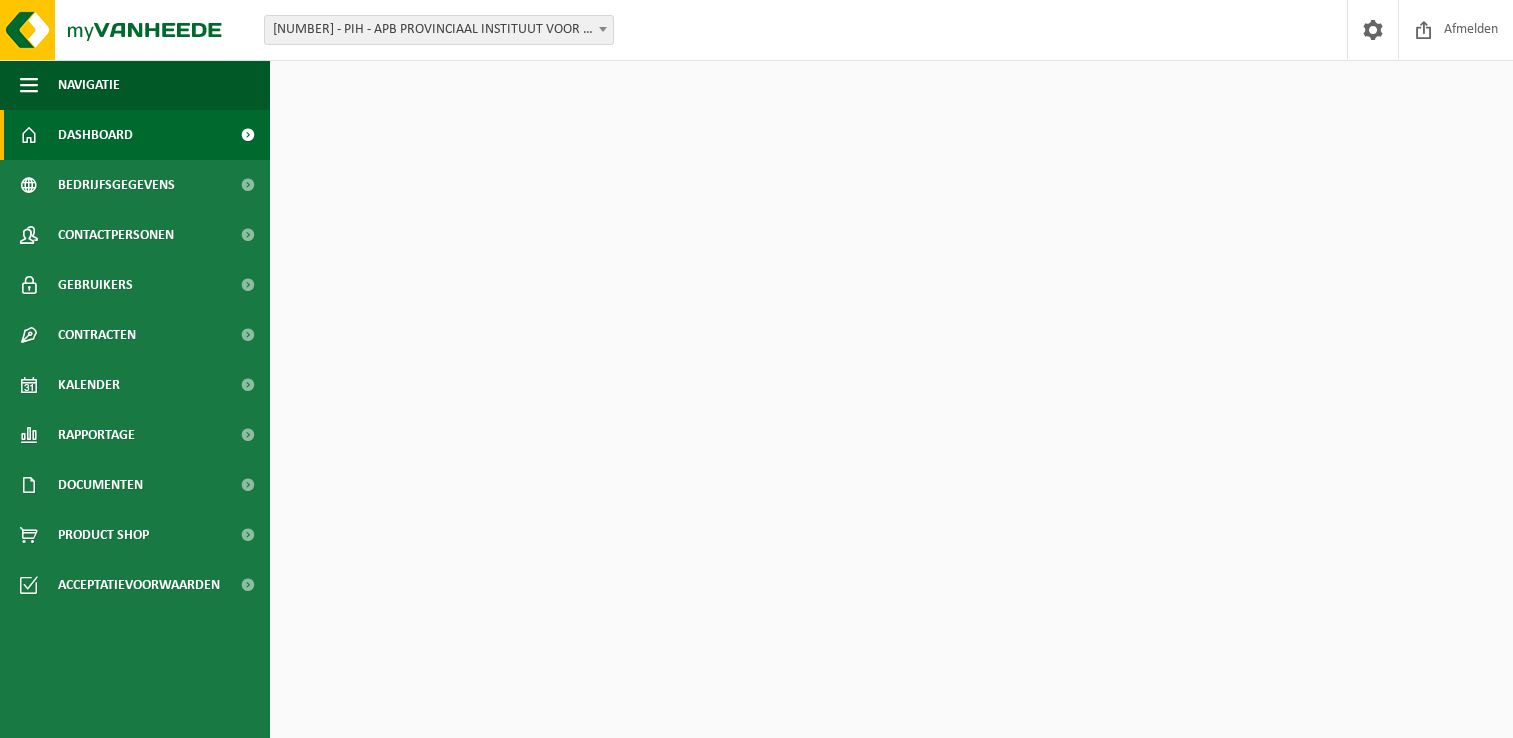 scroll, scrollTop: 0, scrollLeft: 0, axis: both 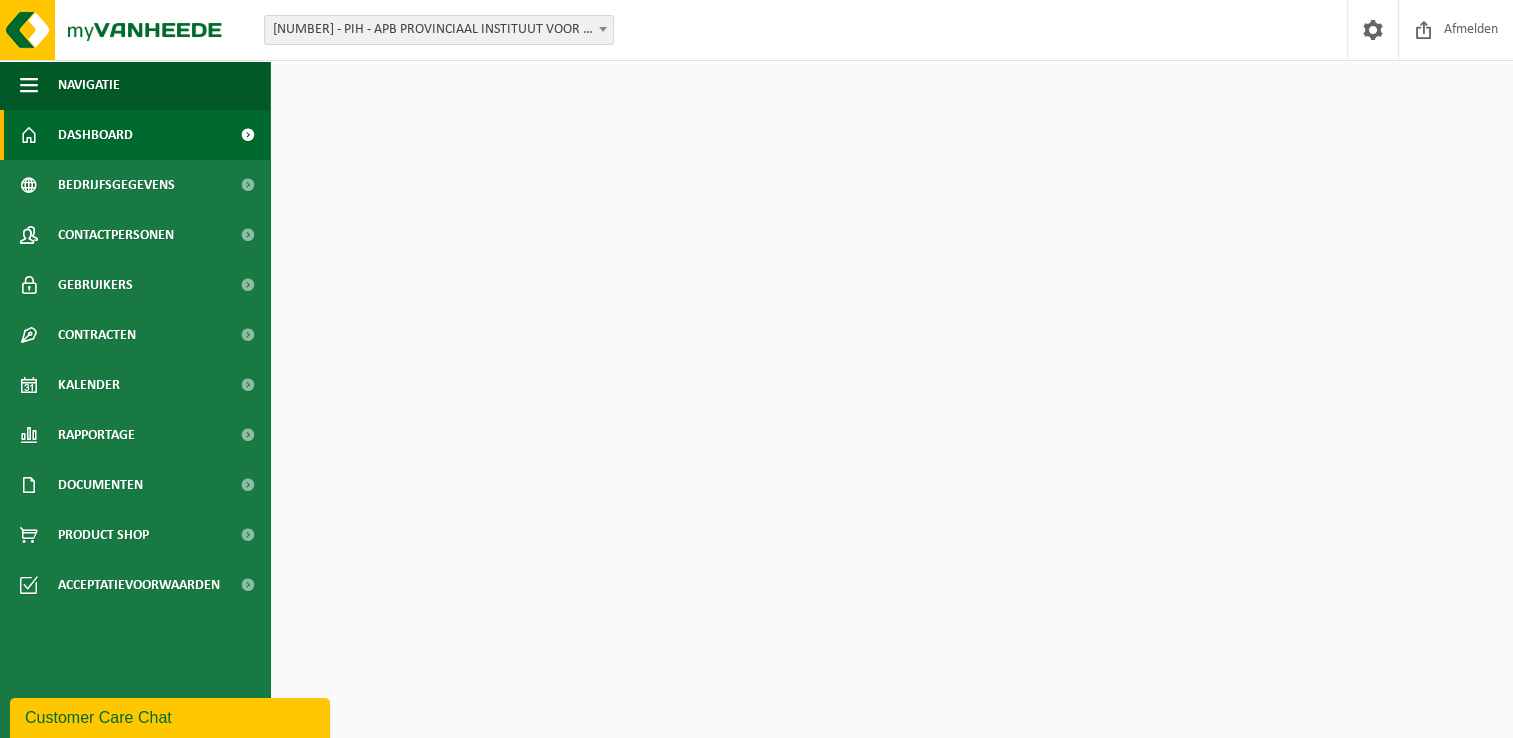 click on "Download nu de Vanheede+ app!       Verberg                           Certificaten & attesten       Bekijk uw certificaten             Geen resultaten om weer te geven Geen resultaten om weer te geven Eerste Vorige Volgende Laatste           Ingeplande taken       Bekijk uw kalender                                        DI     05-08                                Karton/papier, los (bedrijven)   10-910138 - PIH - APB PROVINCIAAL INSTITUUT VOOR HYGIENE              DI     05-08                                Karton/papier, los (bedrijven)   10-910138 - PIH - APB PROVINCIAAL INSTITUUT VOOR HYGIENE              DI     12-08                                Karton/papier, los (bedrijven)   10-910138 - PIH - APB PROVINCIAAL INSTITUUT VOOR HYGIENE              DI     19-08                                Karton/papier, los (bedrijven)   10-910138 - PIH - APB PROVINCIAAL INSTITUUT VOOR HYGIENE              DI     19-08                                Karton/papier, los (bedrijven)                DI     26-08" at bounding box center [891, 416] 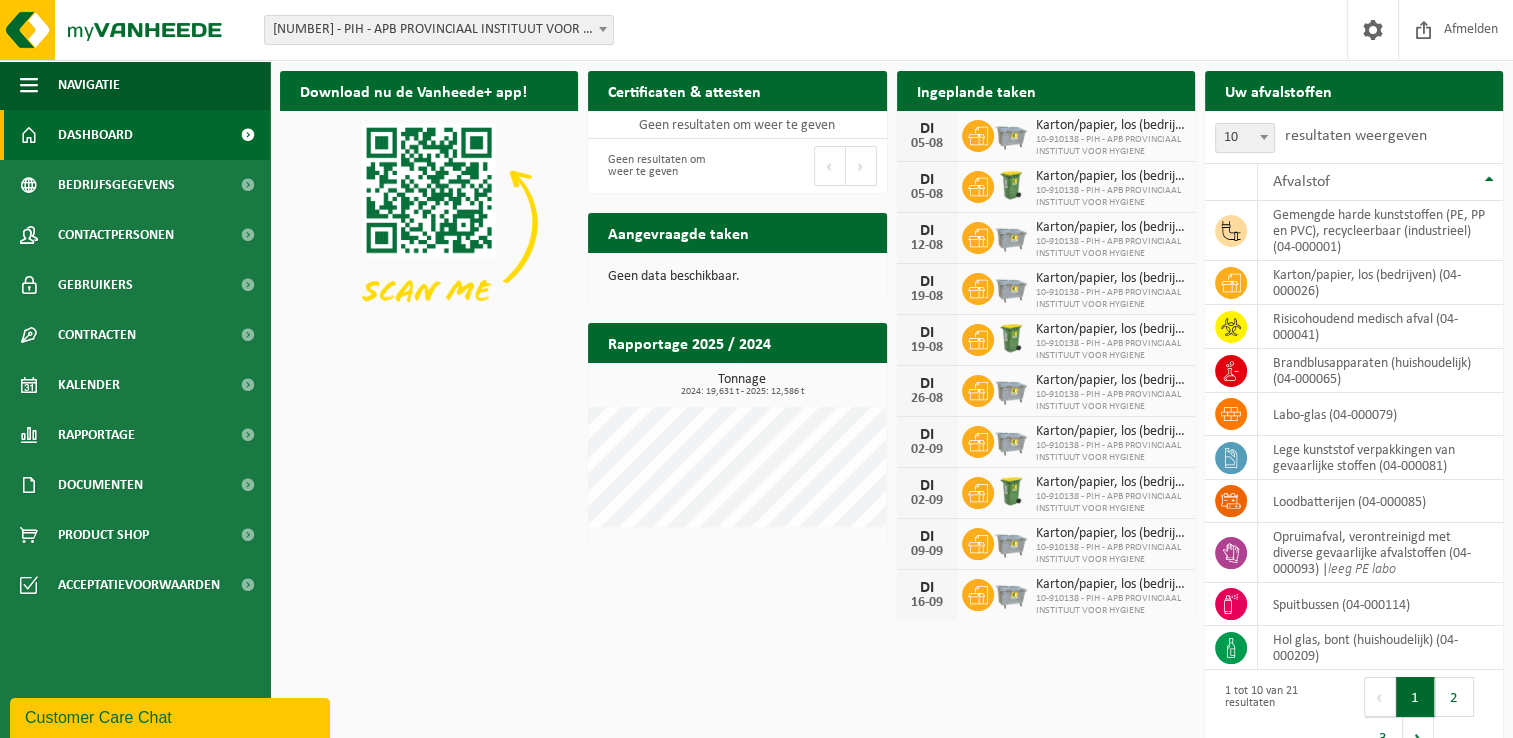 click on "Download nu de Vanheede+ app!       Verberg                           Certificaten & attesten       Bekijk uw certificaten             Geen resultaten om weer te geven Geen resultaten om weer te geven Eerste Vorige Volgende Laatste           Ingeplande taken       Bekijk uw kalender                                        DI     05-08                                Karton/papier, los (bedrijven)   10-910138 - PIH - APB PROVINCIAAL INSTITUUT VOOR HYGIENE              DI     05-08                                Karton/papier, los (bedrijven)   10-910138 - PIH - APB PROVINCIAAL INSTITUUT VOOR HYGIENE              DI     12-08                                Karton/papier, los (bedrijven)   10-910138 - PIH - APB PROVINCIAAL INSTITUUT VOOR HYGIENE              DI     19-08                                Karton/papier, los (bedrijven)   10-910138 - PIH - APB PROVINCIAAL INSTITUUT VOOR HYGIENE              DI     19-08                                Karton/papier, los (bedrijven)                DI     26-08" at bounding box center (891, 416) 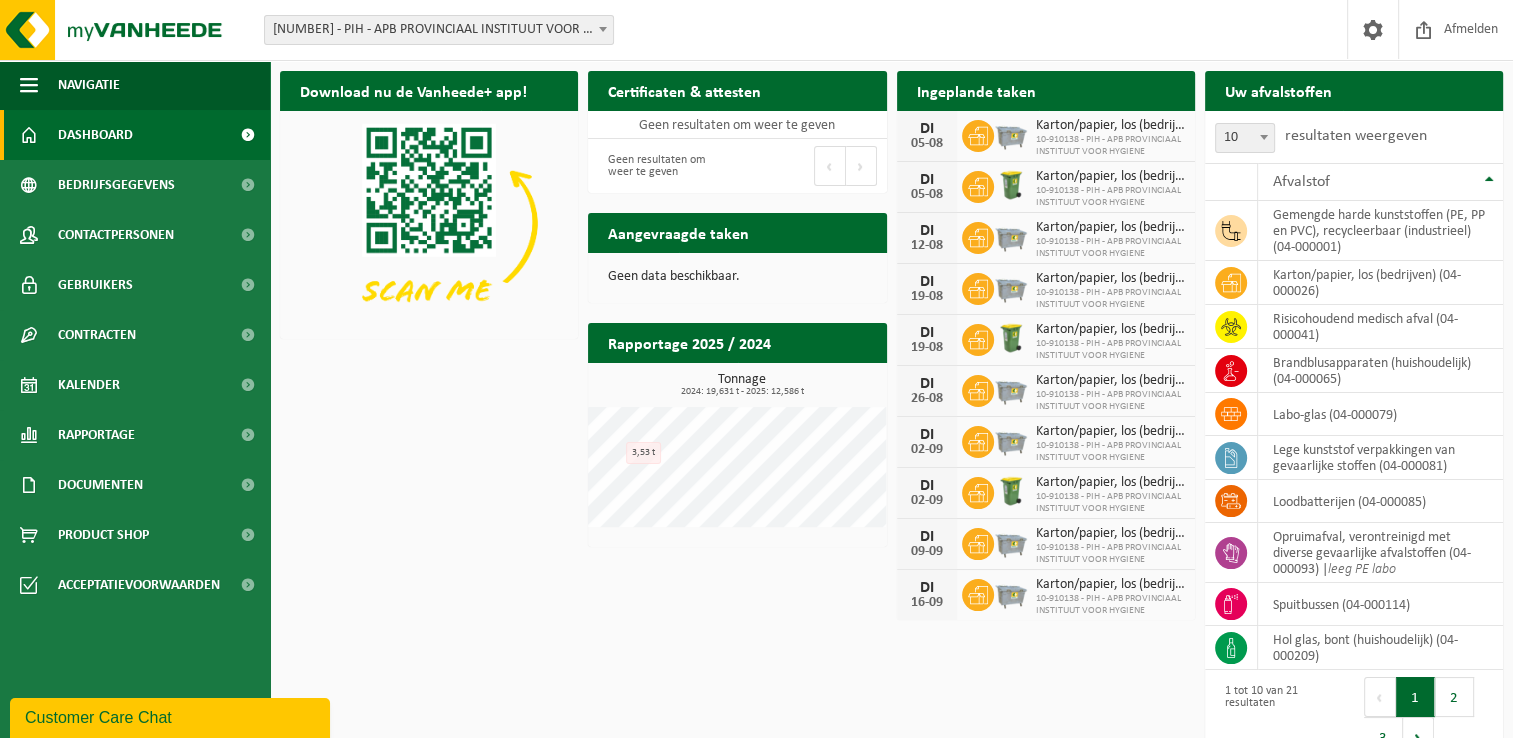 click on "Download nu de Vanheede+ app!       Verberg                           Certificaten & attesten       Bekijk uw certificaten             Geen resultaten om weer te geven Geen resultaten om weer te geven Eerste Vorige Volgende Laatste           Ingeplande taken       Bekijk uw kalender                                        DI     05-08                                Karton/papier, los (bedrijven)   10-910138 - PIH - APB PROVINCIAAL INSTITUUT VOOR HYGIENE              DI     05-08                                Karton/papier, los (bedrijven)   10-910138 - PIH - APB PROVINCIAAL INSTITUUT VOOR HYGIENE              DI     12-08                                Karton/papier, los (bedrijven)   10-910138 - PIH - APB PROVINCIAAL INSTITUUT VOOR HYGIENE              DI     19-08                                Karton/papier, los (bedrijven)   10-910138 - PIH - APB PROVINCIAAL INSTITUUT VOOR HYGIENE              DI     19-08                                Karton/papier, los (bedrijven)                DI     26-08" at bounding box center (891, 416) 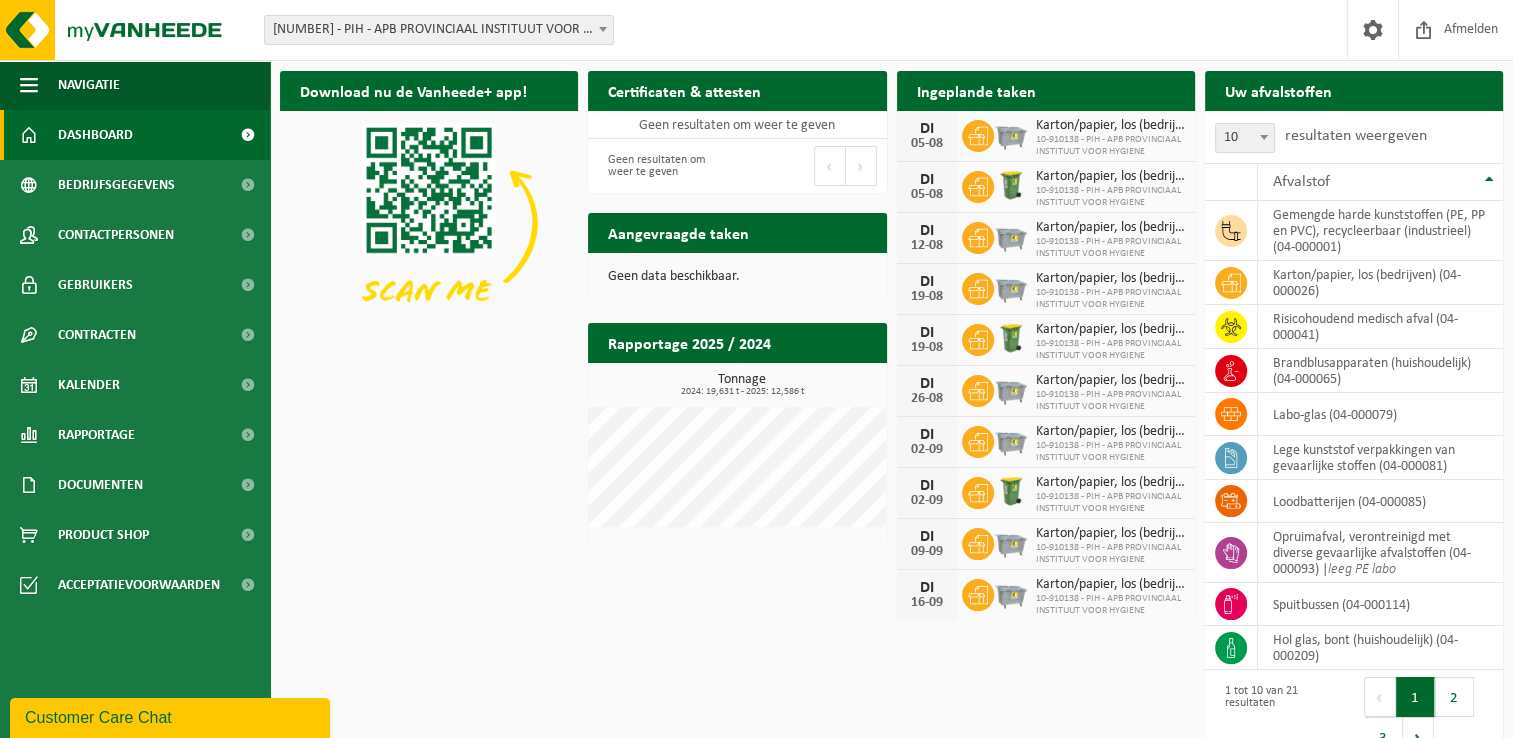 click on "Download nu de Vanheede+ app!       Verberg                           Certificaten & attesten       Bekijk uw certificaten             Geen resultaten om weer te geven Geen resultaten om weer te geven Eerste Vorige Volgende Laatste           Ingeplande taken       Bekijk uw kalender                                        DI     05-08                                Karton/papier, los (bedrijven)   10-910138 - PIH - APB PROVINCIAAL INSTITUUT VOOR HYGIENE              DI     05-08                                Karton/papier, los (bedrijven)   10-910138 - PIH - APB PROVINCIAAL INSTITUUT VOOR HYGIENE              DI     12-08                                Karton/papier, los (bedrijven)   10-910138 - PIH - APB PROVINCIAAL INSTITUUT VOOR HYGIENE              DI     19-08                                Karton/papier, los (bedrijven)   10-910138 - PIH - APB PROVINCIAAL INSTITUUT VOOR HYGIENE              DI     19-08                                Karton/papier, los (bedrijven)                DI     26-08" at bounding box center (891, 416) 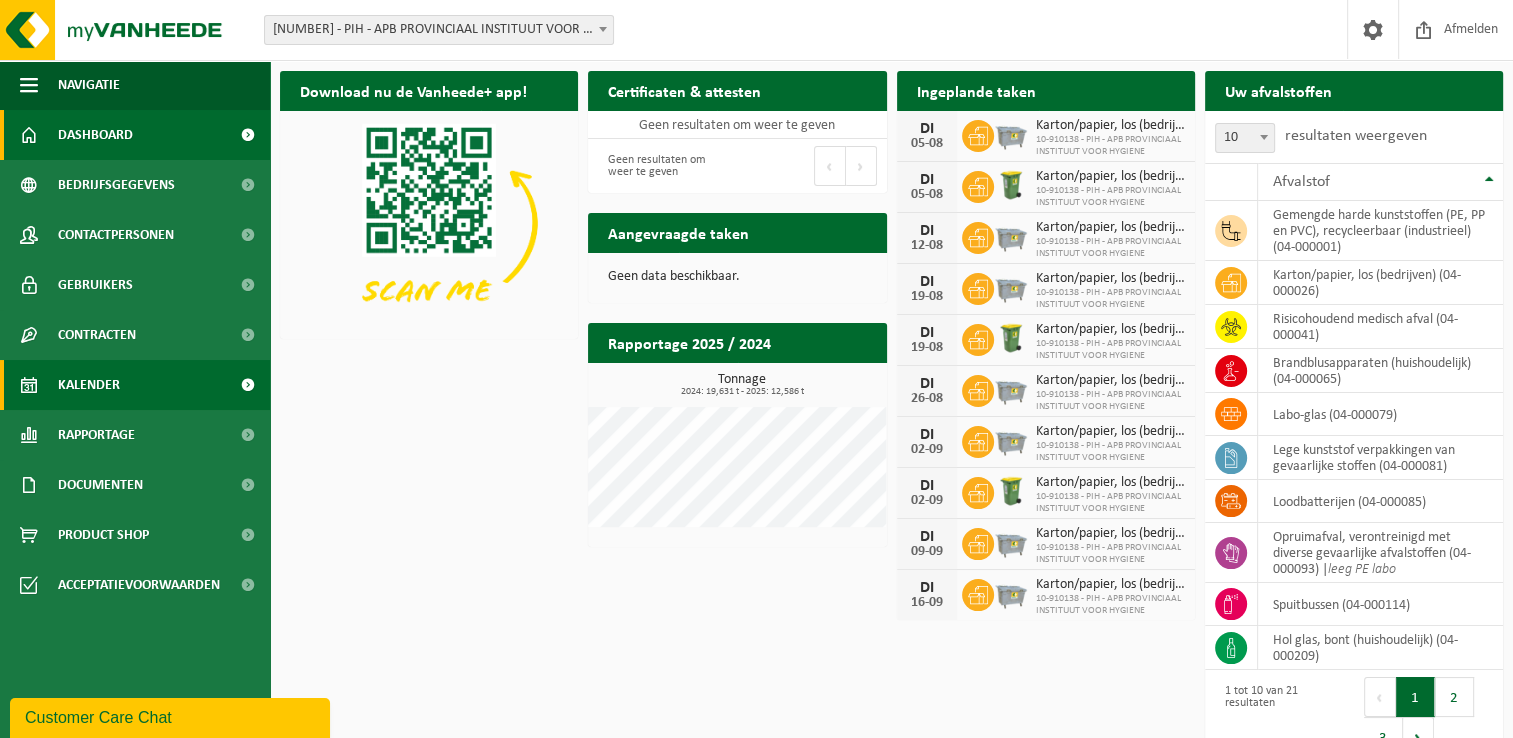 click on "Kalender" at bounding box center [89, 385] 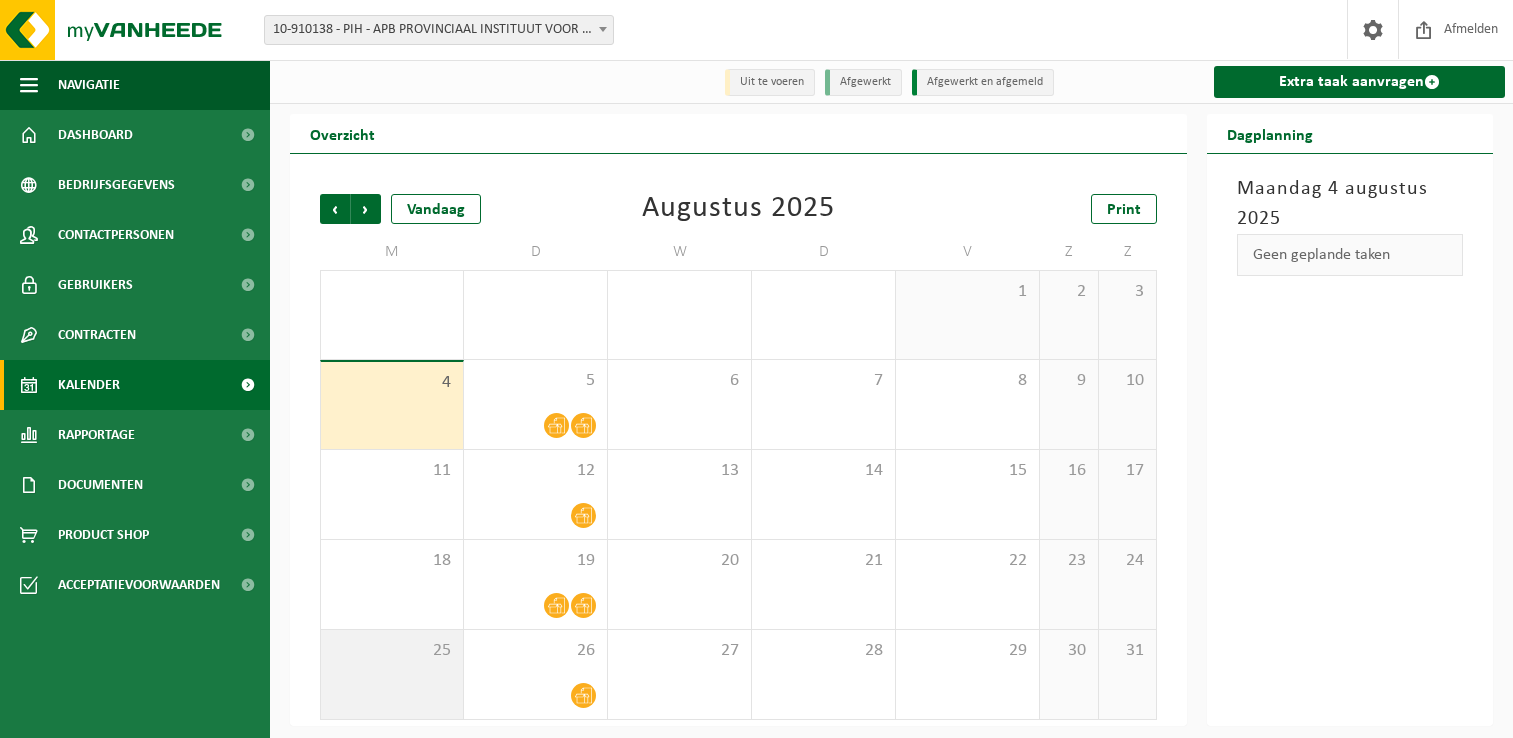 scroll, scrollTop: 0, scrollLeft: 0, axis: both 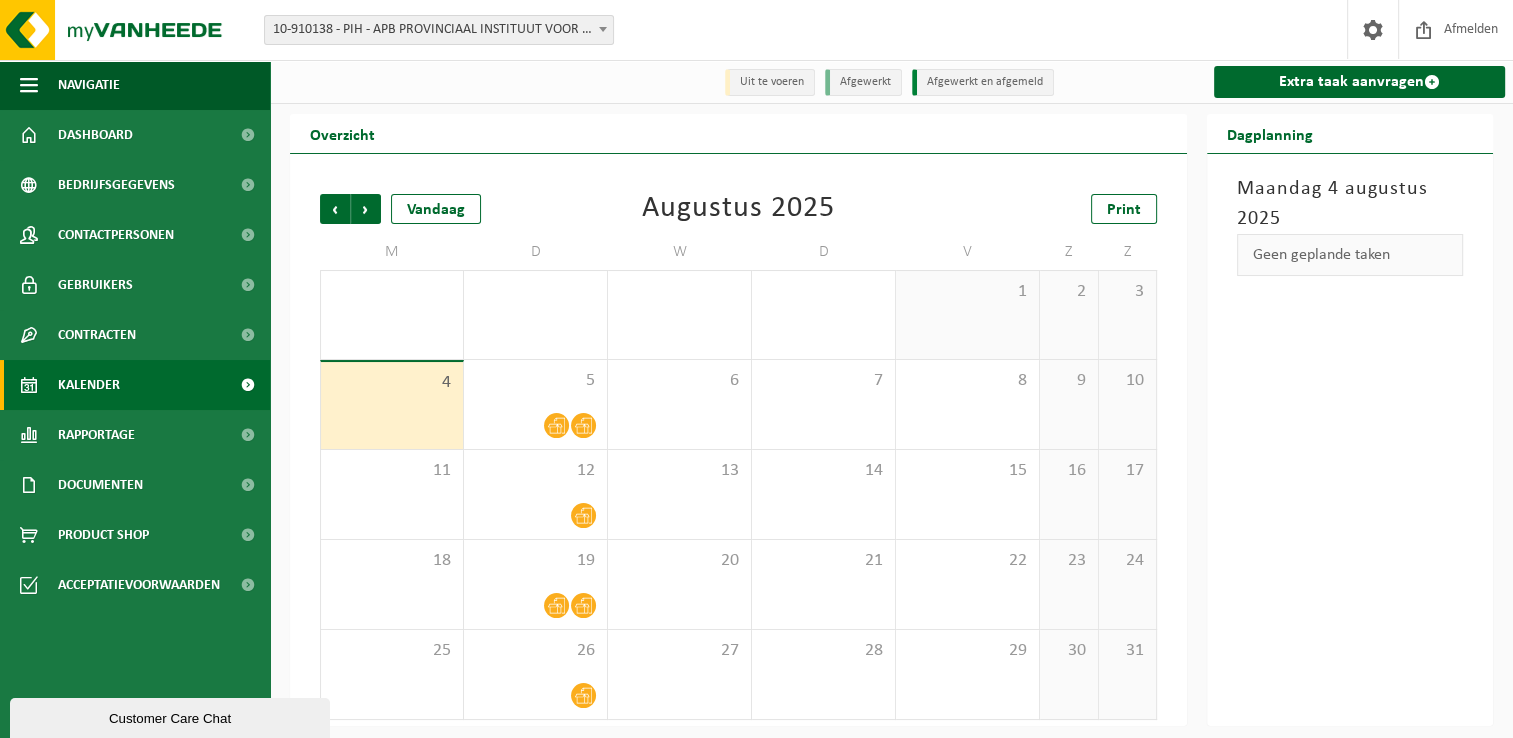 click on "Vorige Volgende Vandaag Augustus 2025 Print M D W D V Z Z 28 29 1 30 6 31 1 2 3 4 5                         6 7 8 9 10 11 12             13 14 15 16 17 18 19                         20 21 22 23 24 25 26             27 28 29 30 31" at bounding box center [738, 457] 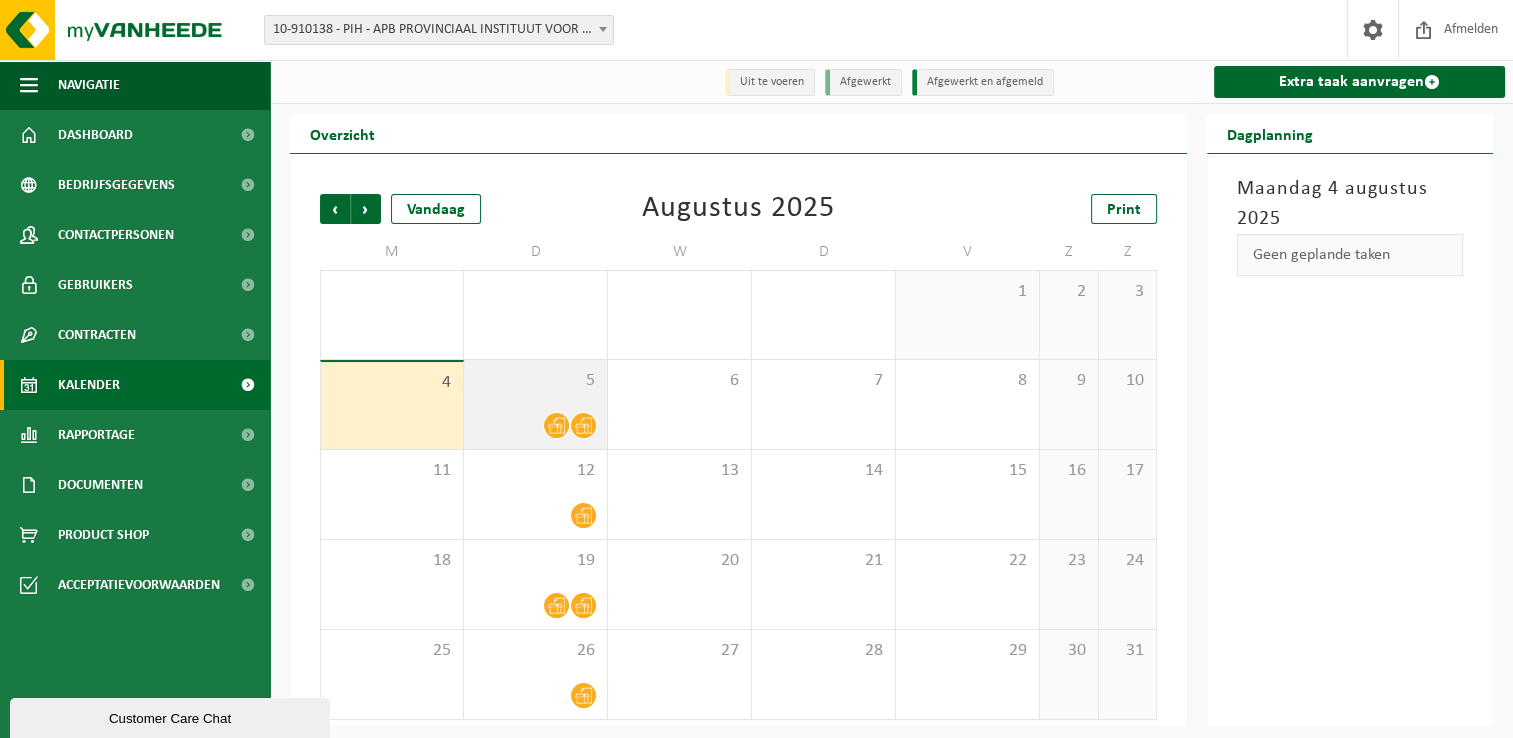 drag, startPoint x: 489, startPoint y: 382, endPoint x: 500, endPoint y: 386, distance: 11.7046995 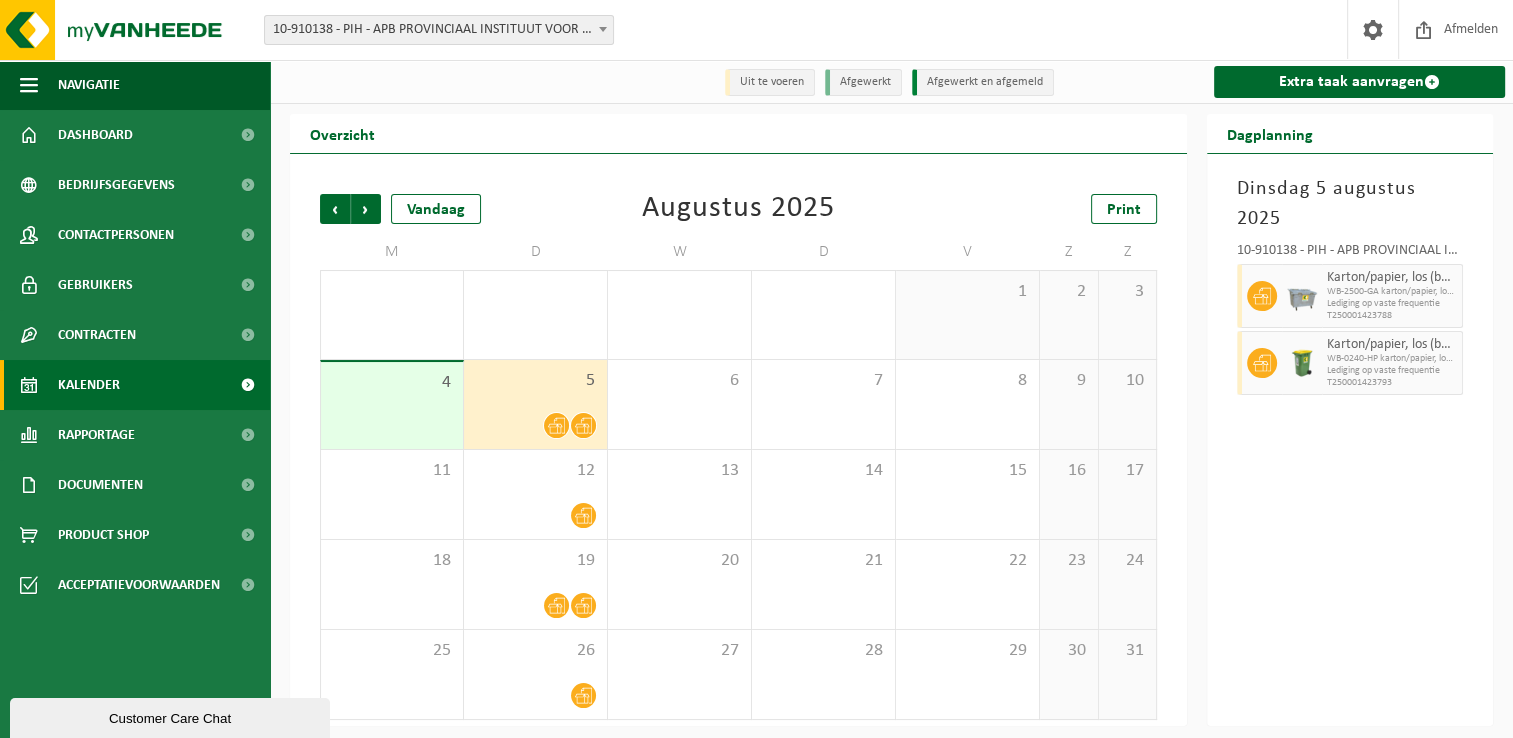 drag, startPoint x: 1384, startPoint y: 266, endPoint x: 1443, endPoint y: 267, distance: 59.008472 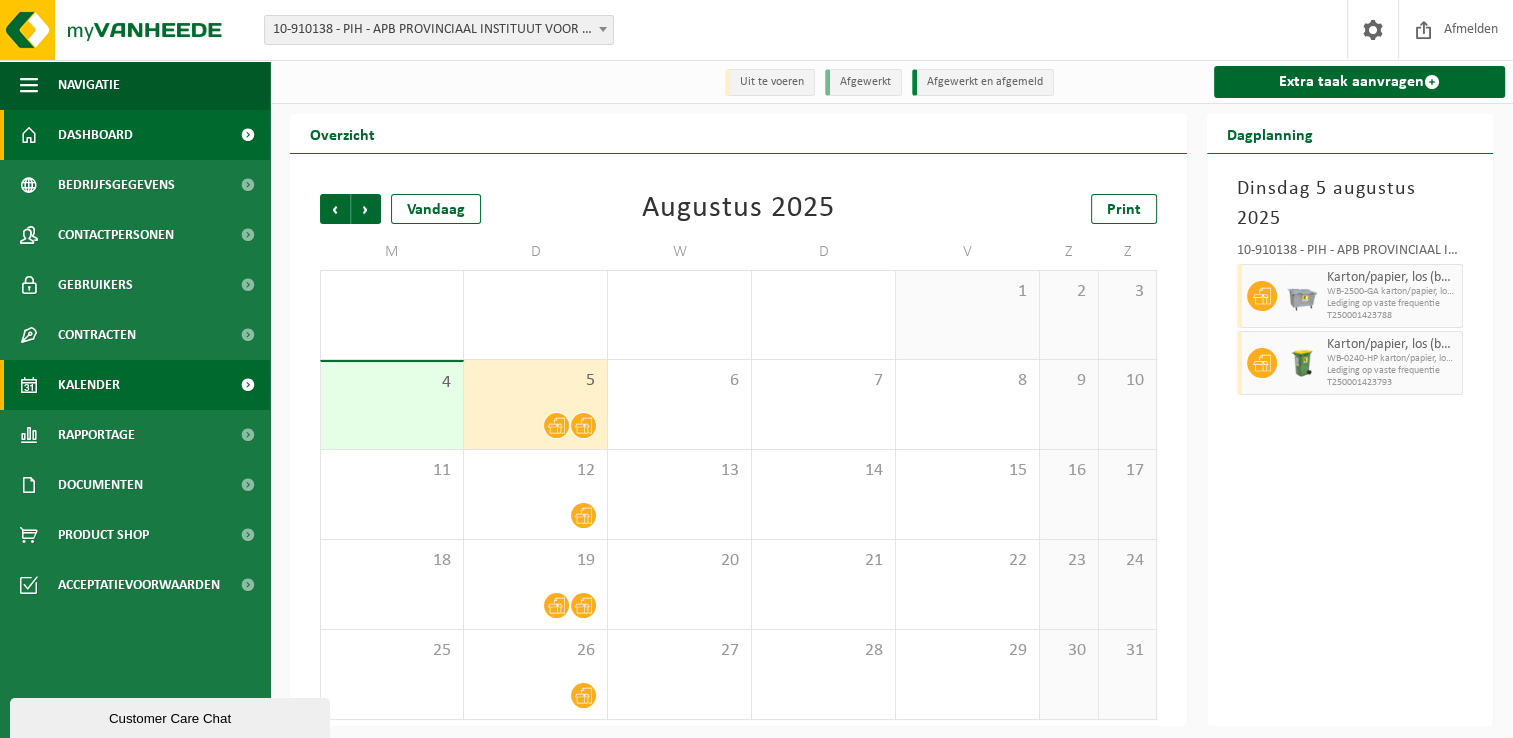 click on "Dashboard" at bounding box center [95, 135] 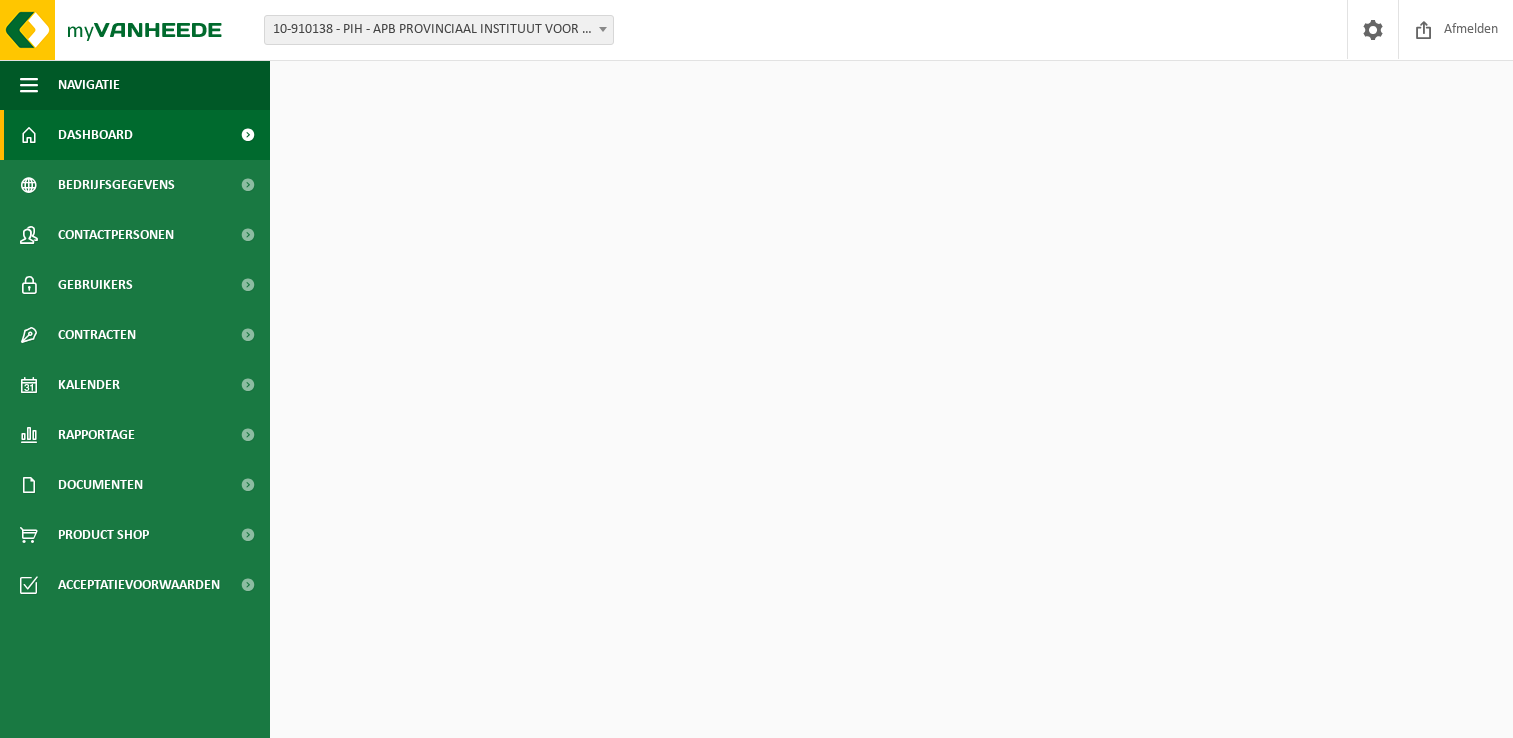scroll, scrollTop: 0, scrollLeft: 0, axis: both 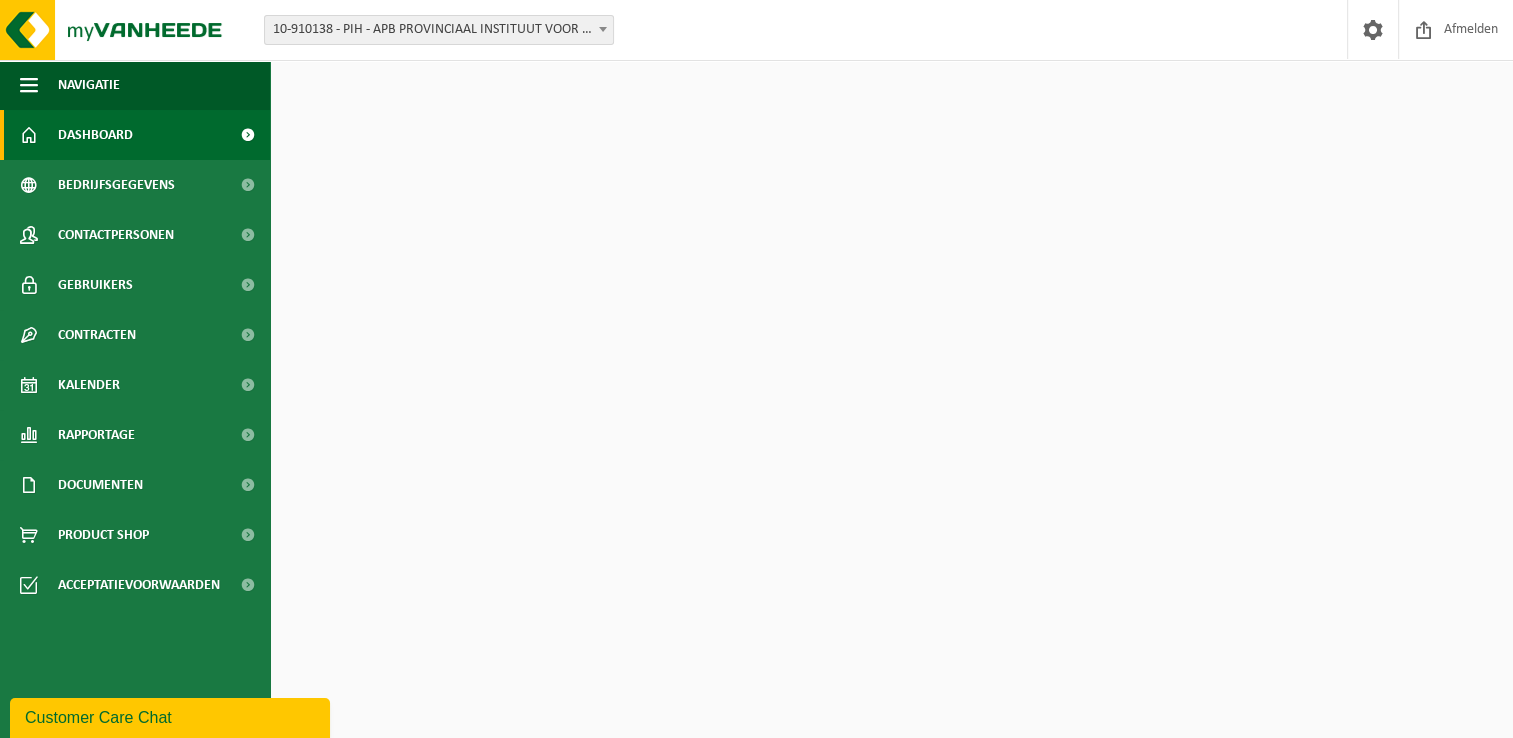 click on "Download nu de Vanheede+ app!       Verberg                           Certificaten & attesten       Bekijk uw certificaten             Geen resultaten om weer te geven Geen resultaten om weer te geven Eerste Vorige Volgende Laatste           Ingeplande taken       Bekijk uw kalender                                        DI     05-08                                Karton/papier, los (bedrijven)   10-910138 - PIH - APB PROVINCIAAL INSTITUUT VOOR HYGIENE              DI     05-08                                Karton/papier, los (bedrijven)   10-910138 - PIH - APB PROVINCIAAL INSTITUUT VOOR HYGIENE              DI     12-08                                Karton/papier, los (bedrijven)   10-910138 - PIH - APB PROVINCIAAL INSTITUUT VOOR HYGIENE              DI     19-08                                Karton/papier, los (bedrijven)   10-910138 - PIH - APB PROVINCIAAL INSTITUUT VOOR HYGIENE              DI     19-08                                Karton/papier, los (bedrijven)                DI     26-08" at bounding box center [891, 416] 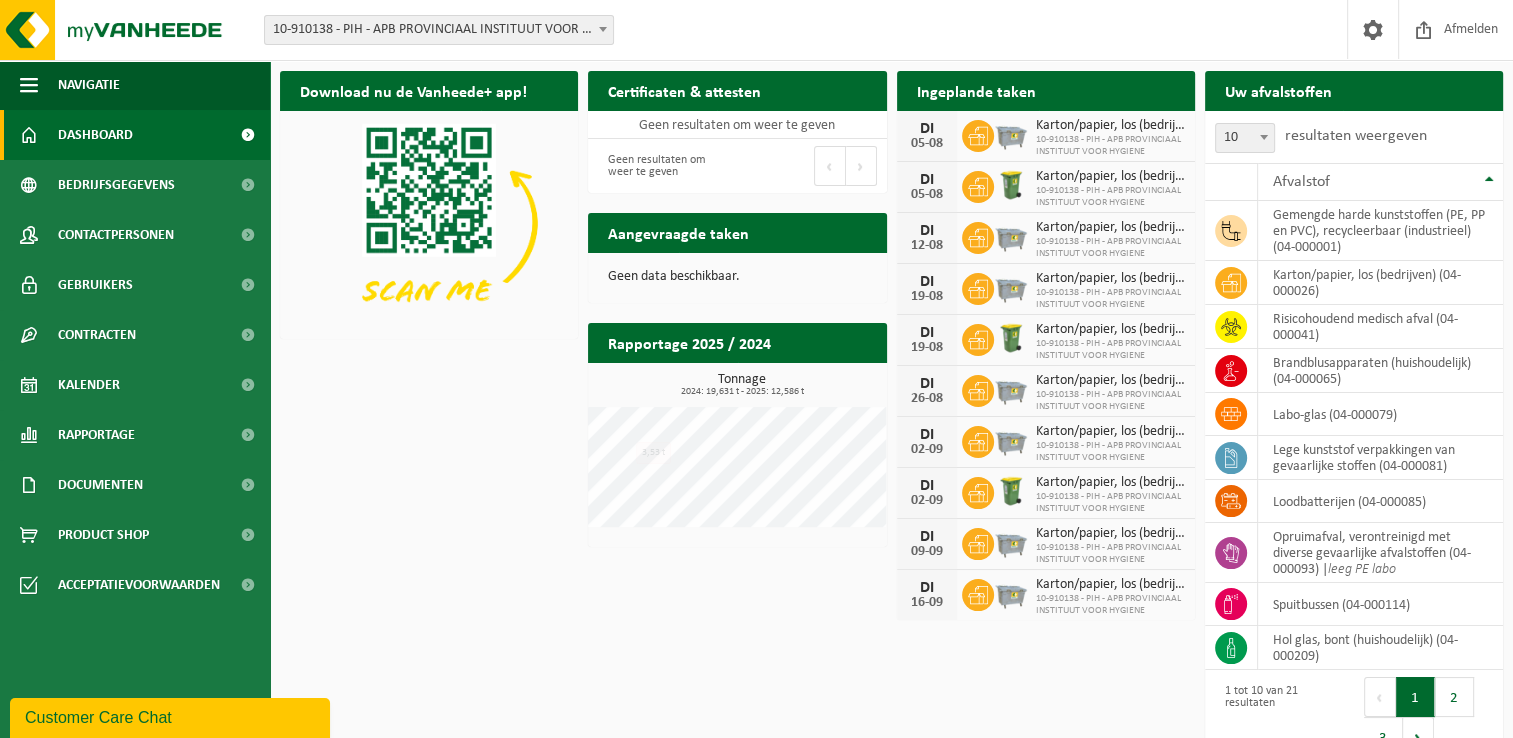 click on "Download nu de Vanheede+ app!       Verberg                           Certificaten & attesten       Bekijk uw certificaten             Geen resultaten om weer te geven Geen resultaten om weer te geven Eerste Vorige Volgende Laatste           Ingeplande taken       Bekijk uw kalender                                        DI     05-08                                Karton/papier, los (bedrijven)   10-910138 - PIH - APB PROVINCIAAL INSTITUUT VOOR HYGIENE              DI     05-08                                Karton/papier, los (bedrijven)   10-910138 - PIH - APB PROVINCIAAL INSTITUUT VOOR HYGIENE              DI     12-08                                Karton/papier, los (bedrijven)   10-910138 - PIH - APB PROVINCIAAL INSTITUUT VOOR HYGIENE              DI     19-08                                Karton/papier, los (bedrijven)   10-910138 - PIH - APB PROVINCIAAL INSTITUUT VOOR HYGIENE              DI     19-08                                Karton/papier, los (bedrijven)                DI     26-08" at bounding box center (891, 416) 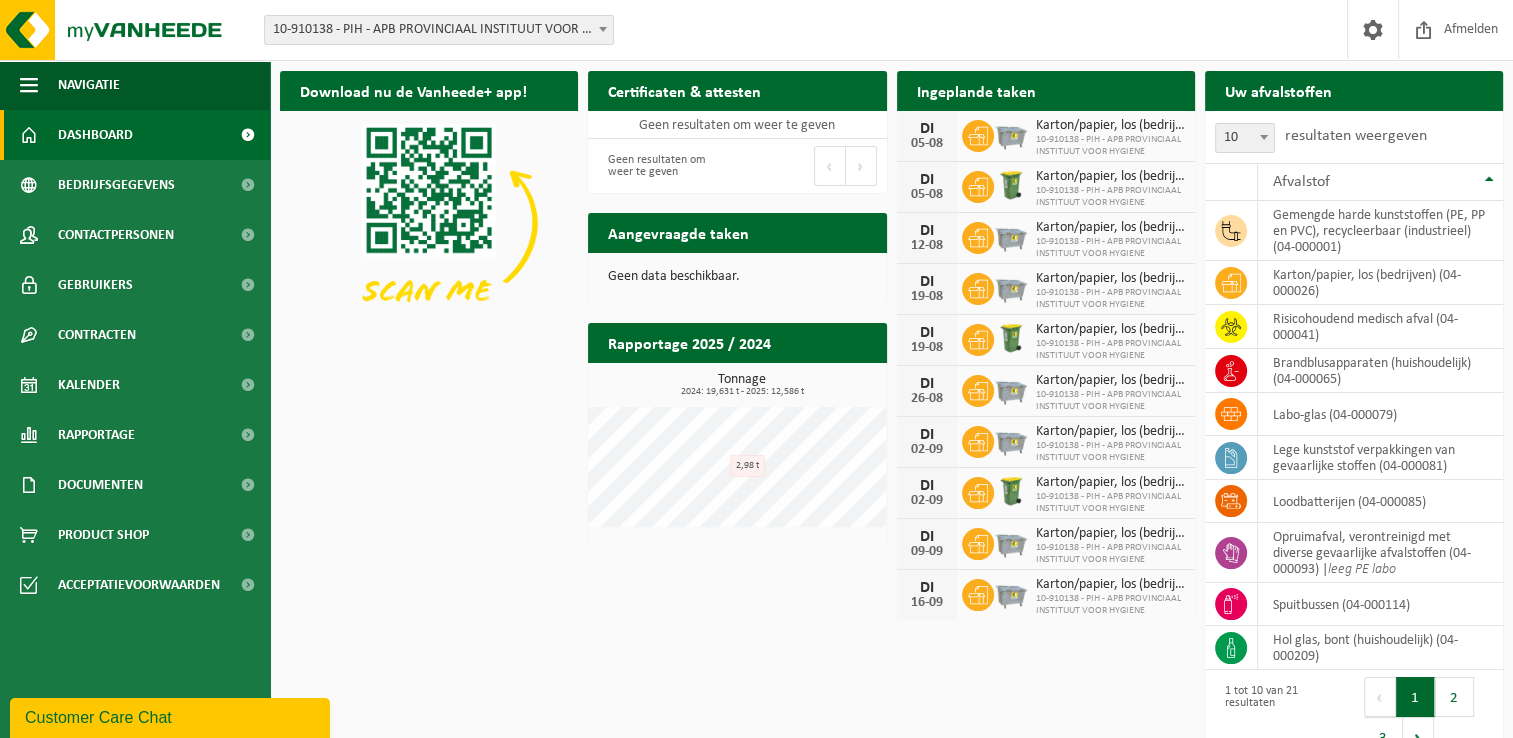 click on "Rapportage 2025 / 2024" at bounding box center (689, 342) 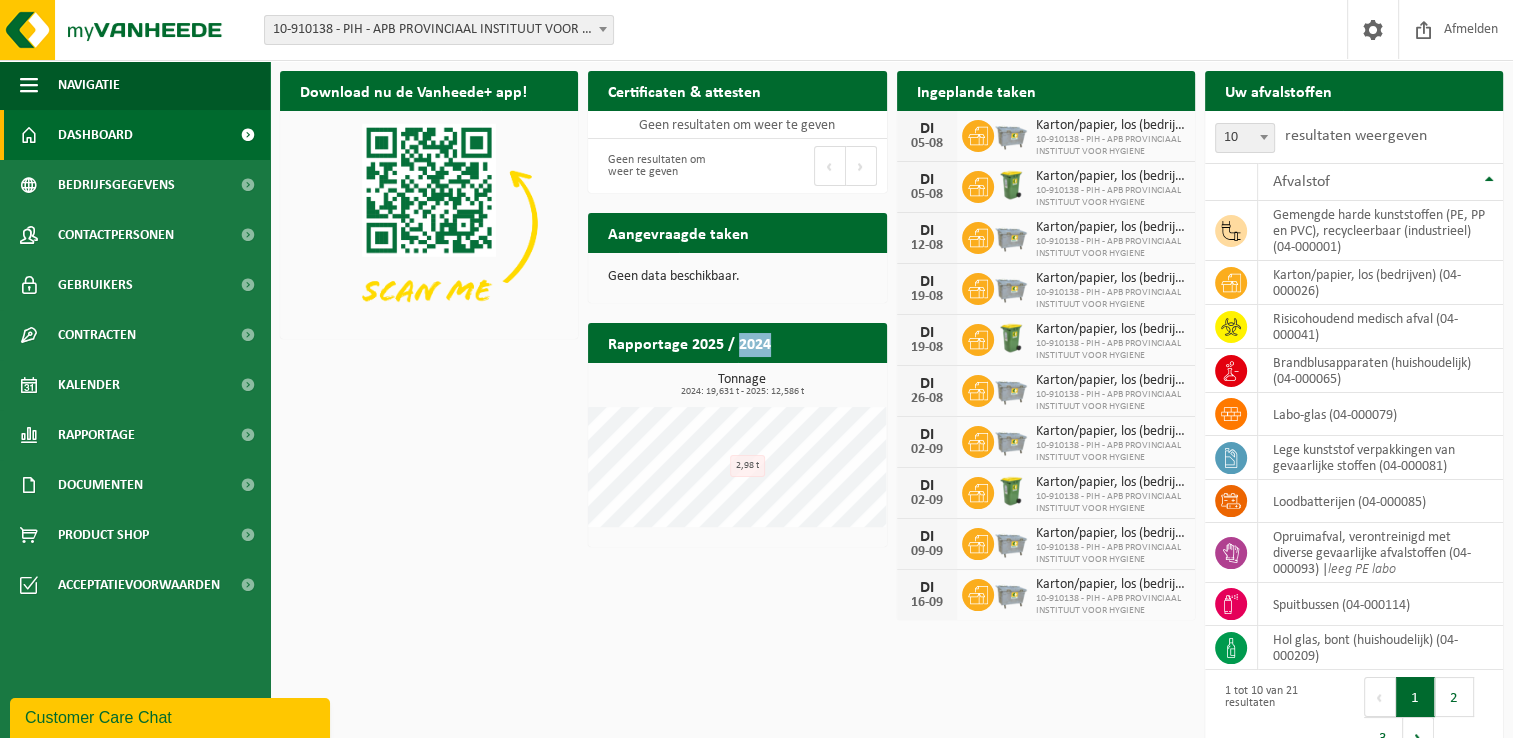 click on "Rapportage 2025 / 2024" at bounding box center [689, 342] 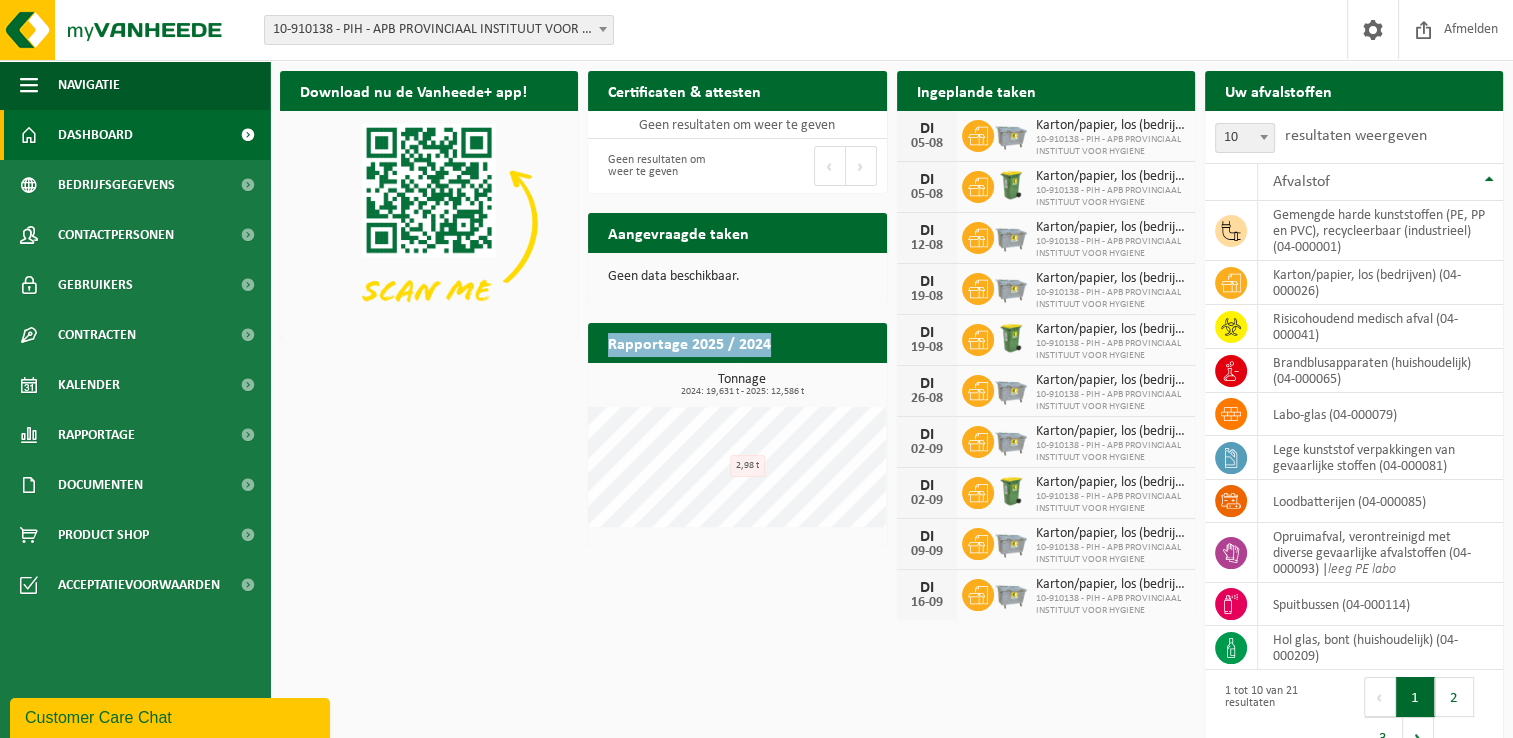 click on "Rapportage 2025 / 2024" at bounding box center (689, 342) 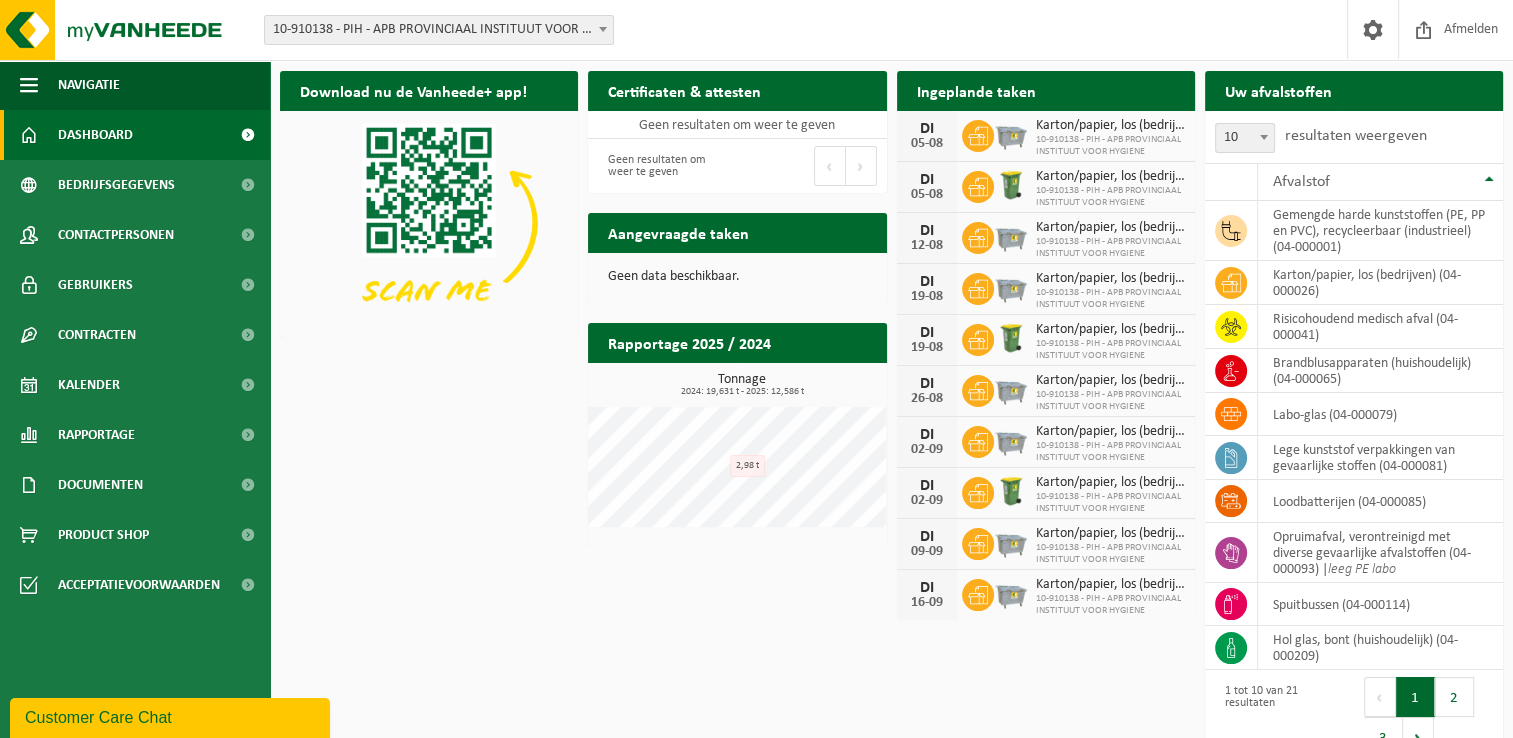 click on "Download nu de Vanheede+ app!       Verberg                           Certificaten & attesten       Bekijk uw certificaten             Geen resultaten om weer te geven Geen resultaten om weer te geven Eerste Vorige Volgende Laatste           Ingeplande taken       Bekijk uw kalender                                        DI     05-08                                Karton/papier, los (bedrijven)   10-910138 - PIH - APB PROVINCIAAL INSTITUUT VOOR HYGIENE              DI     05-08                                Karton/papier, los (bedrijven)   10-910138 - PIH - APB PROVINCIAAL INSTITUUT VOOR HYGIENE              DI     12-08                                Karton/papier, los (bedrijven)   10-910138 - PIH - APB PROVINCIAAL INSTITUUT VOOR HYGIENE              DI     19-08                                Karton/papier, los (bedrijven)   10-910138 - PIH - APB PROVINCIAAL INSTITUUT VOOR HYGIENE              DI     19-08                                Karton/papier, los (bedrijven)                DI     26-08" at bounding box center (891, 416) 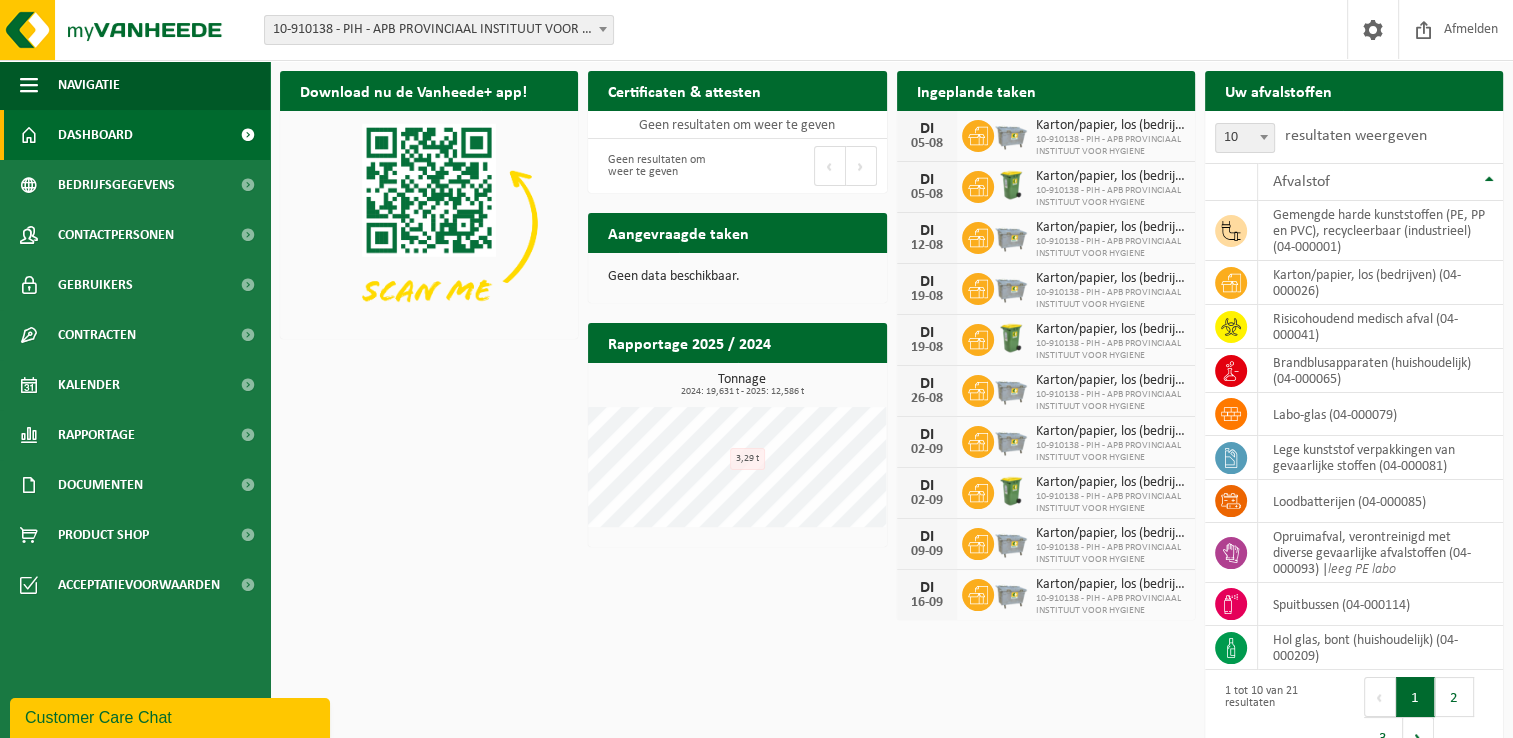 click on "Tonnage 2024: 19,631 t - 2025: 12,586 t" at bounding box center [742, 385] 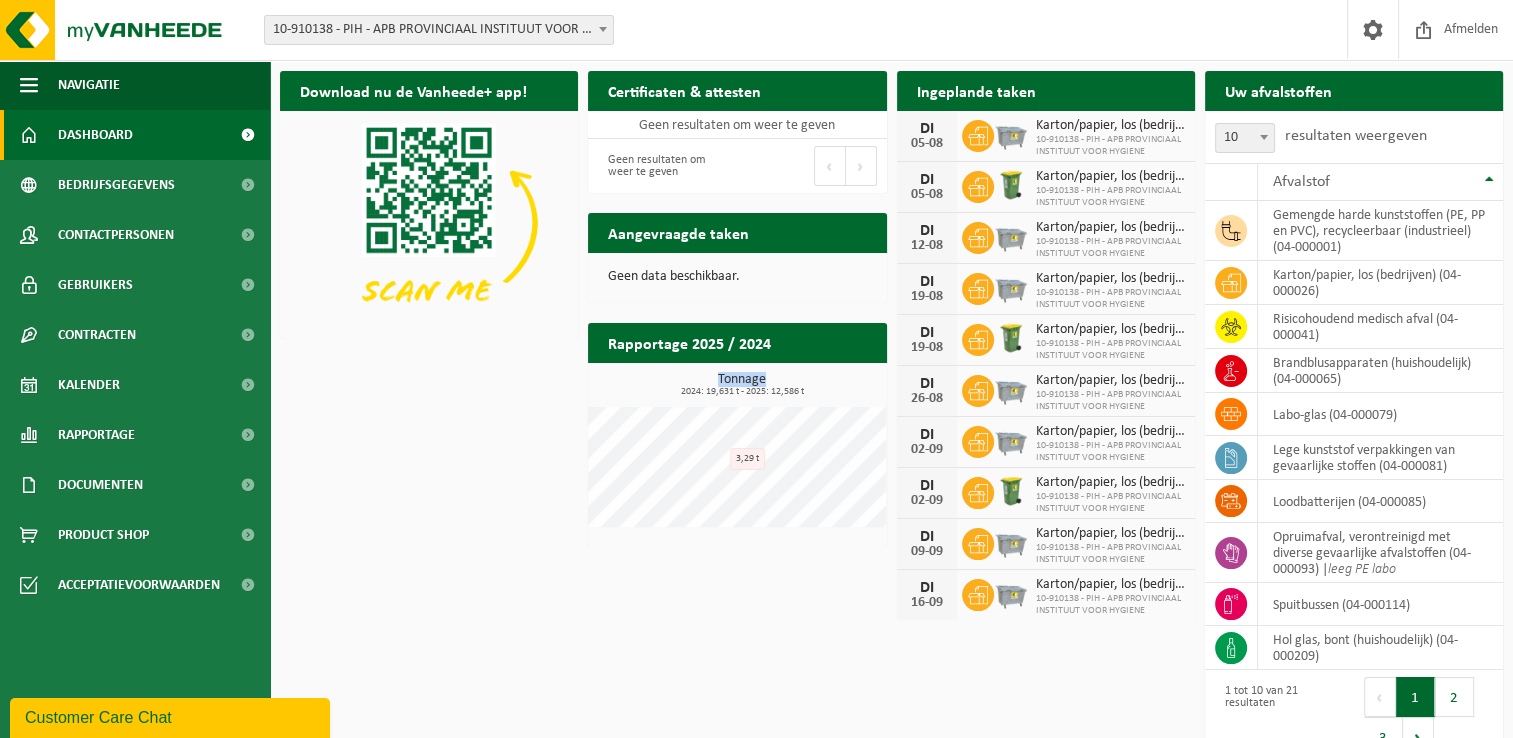 click on "Tonnage 2024: 19,631 t - 2025: 12,586 t" at bounding box center [742, 385] 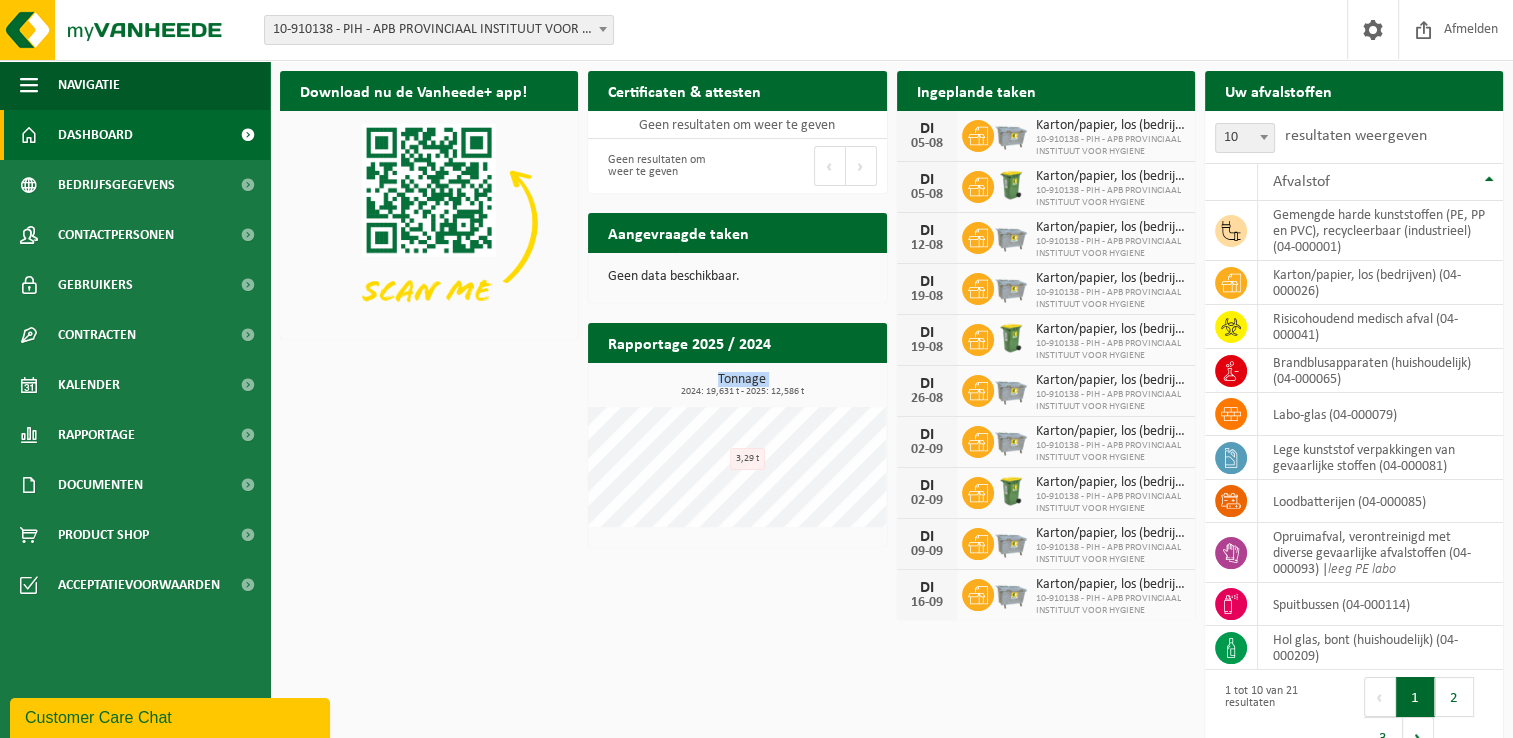 click on "Tonnage 2024: 19,631 t - 2025: 12,586 t" at bounding box center (742, 385) 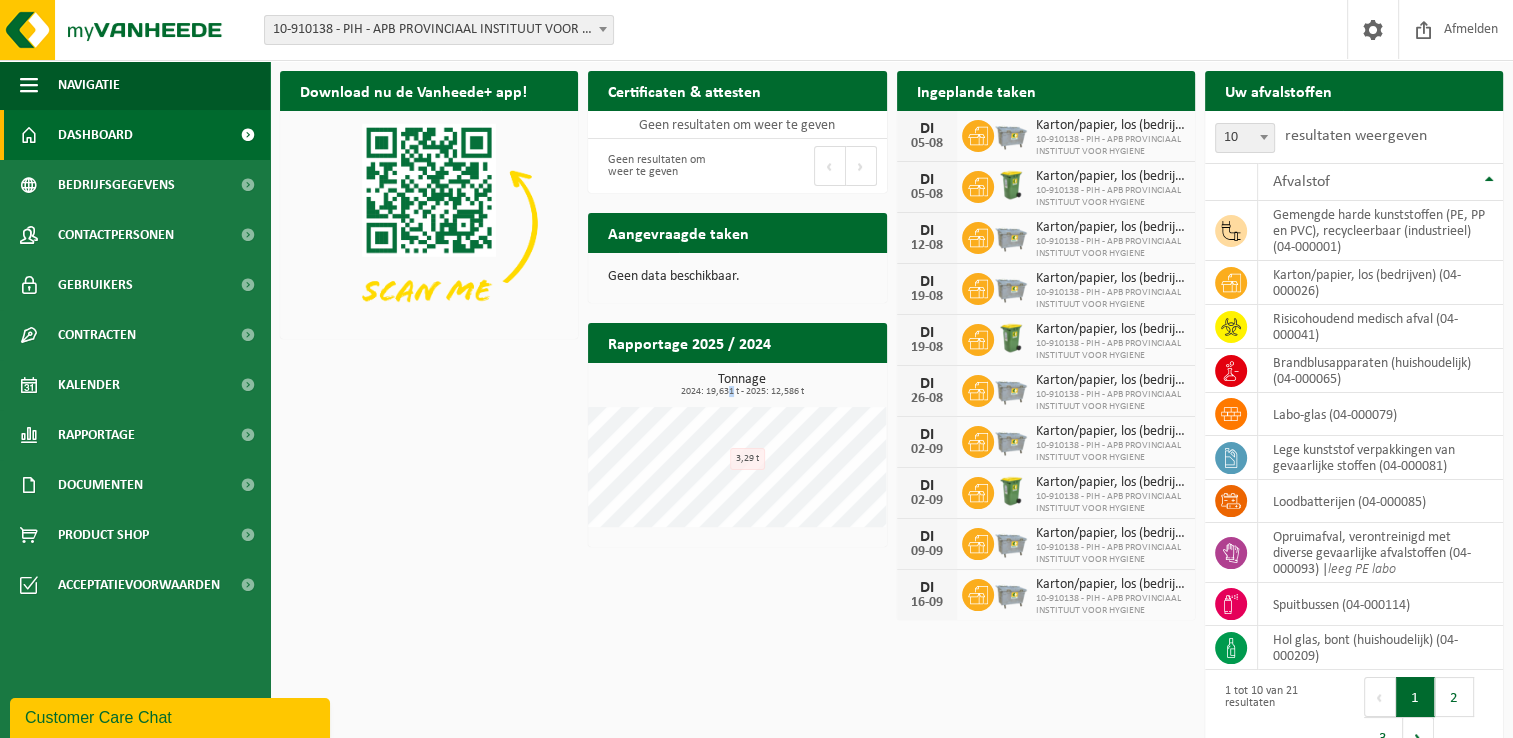 drag, startPoint x: 742, startPoint y: 374, endPoint x: 730, endPoint y: 388, distance: 18.439089 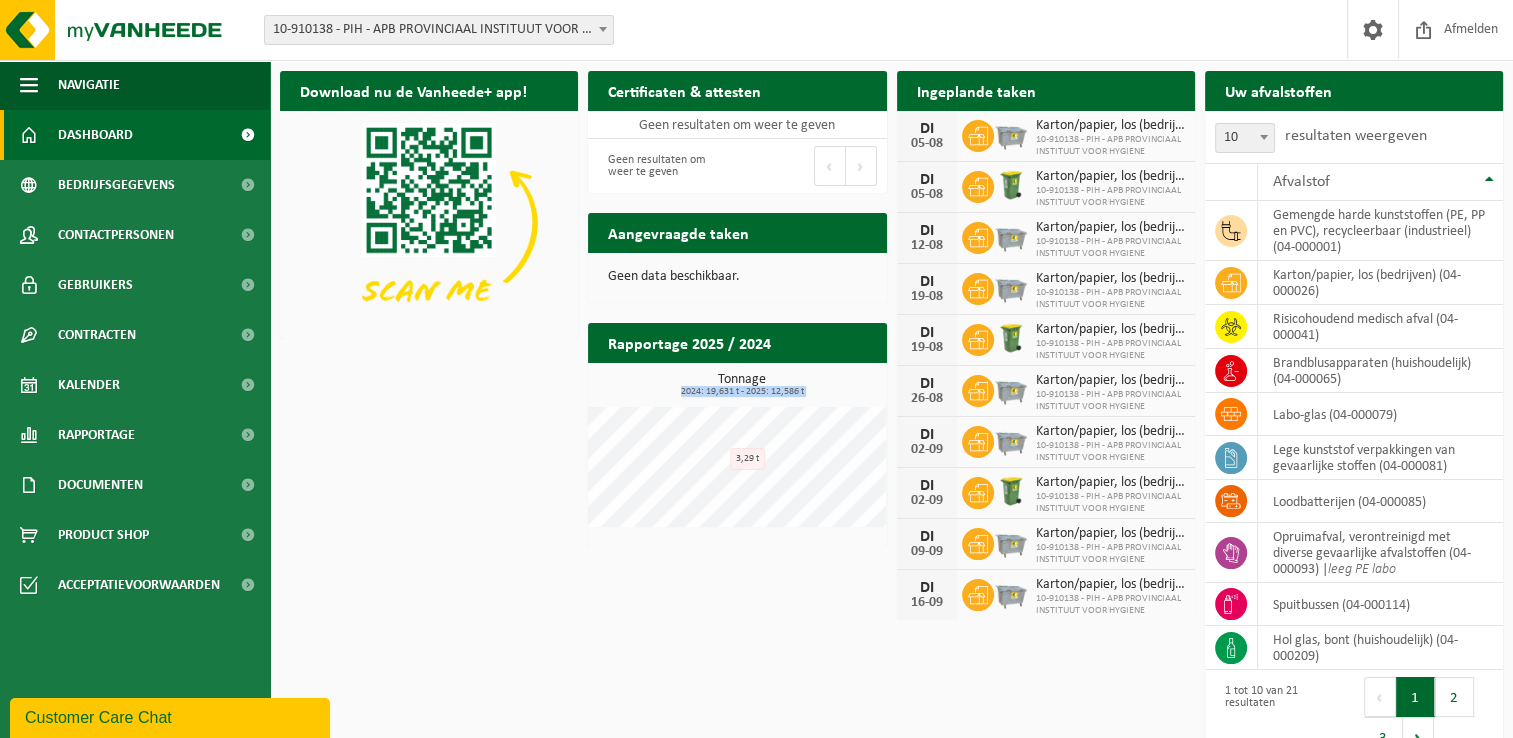 click on "2024: 19,631 t - 2025: 12,586 t" at bounding box center (742, 392) 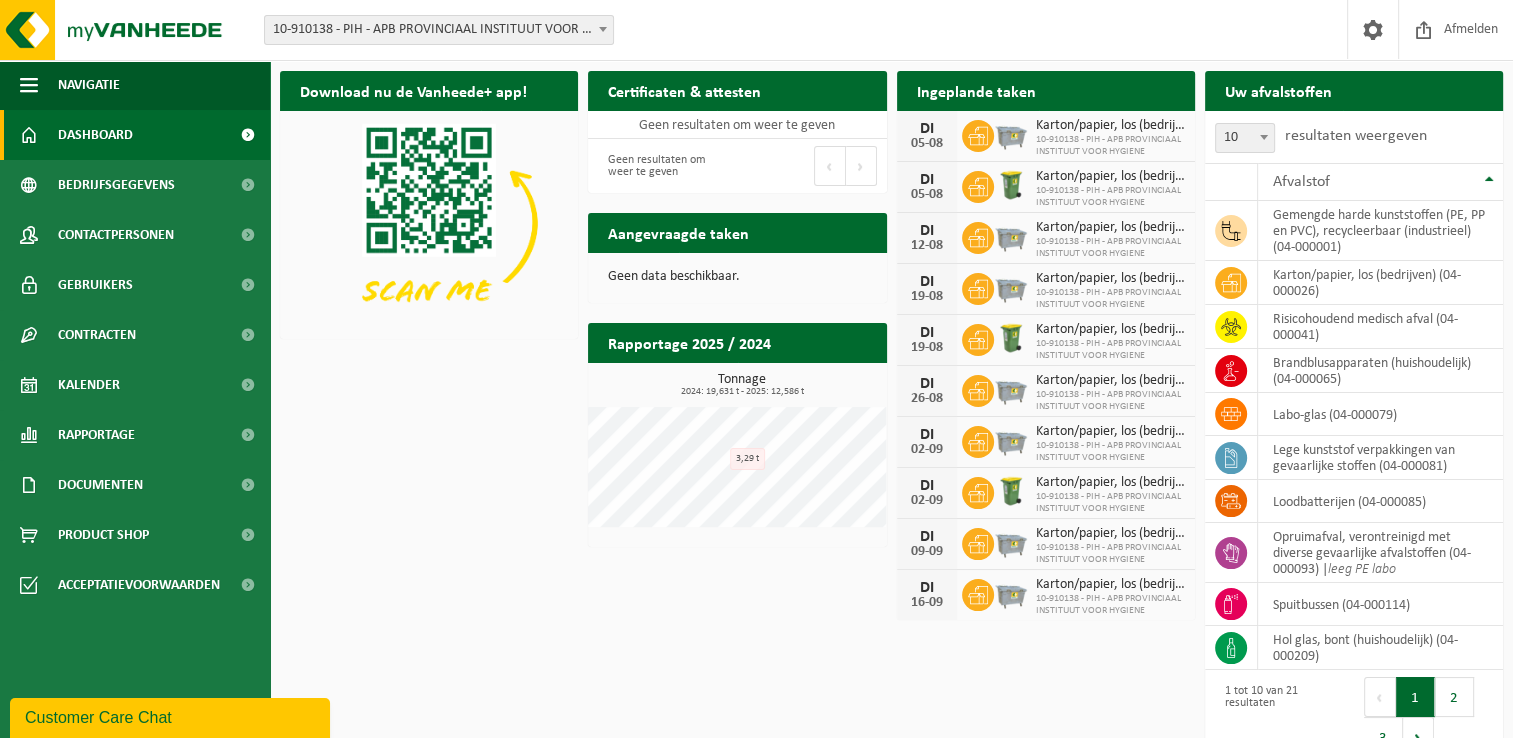 click on "2024: 19,631 t - 2025: 12,586 t" at bounding box center [742, 392] 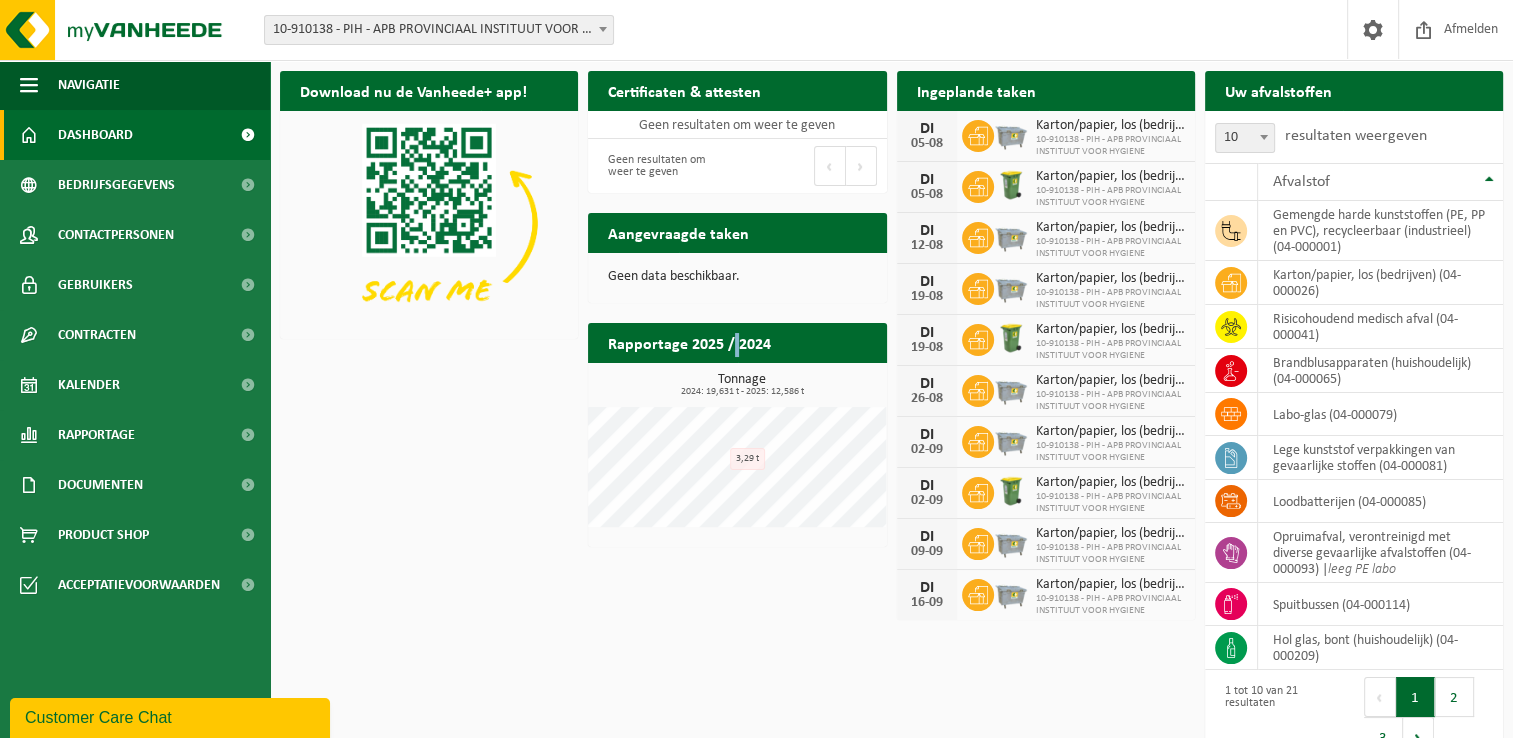 click on "Rapportage 2025 / 2024" at bounding box center (689, 342) 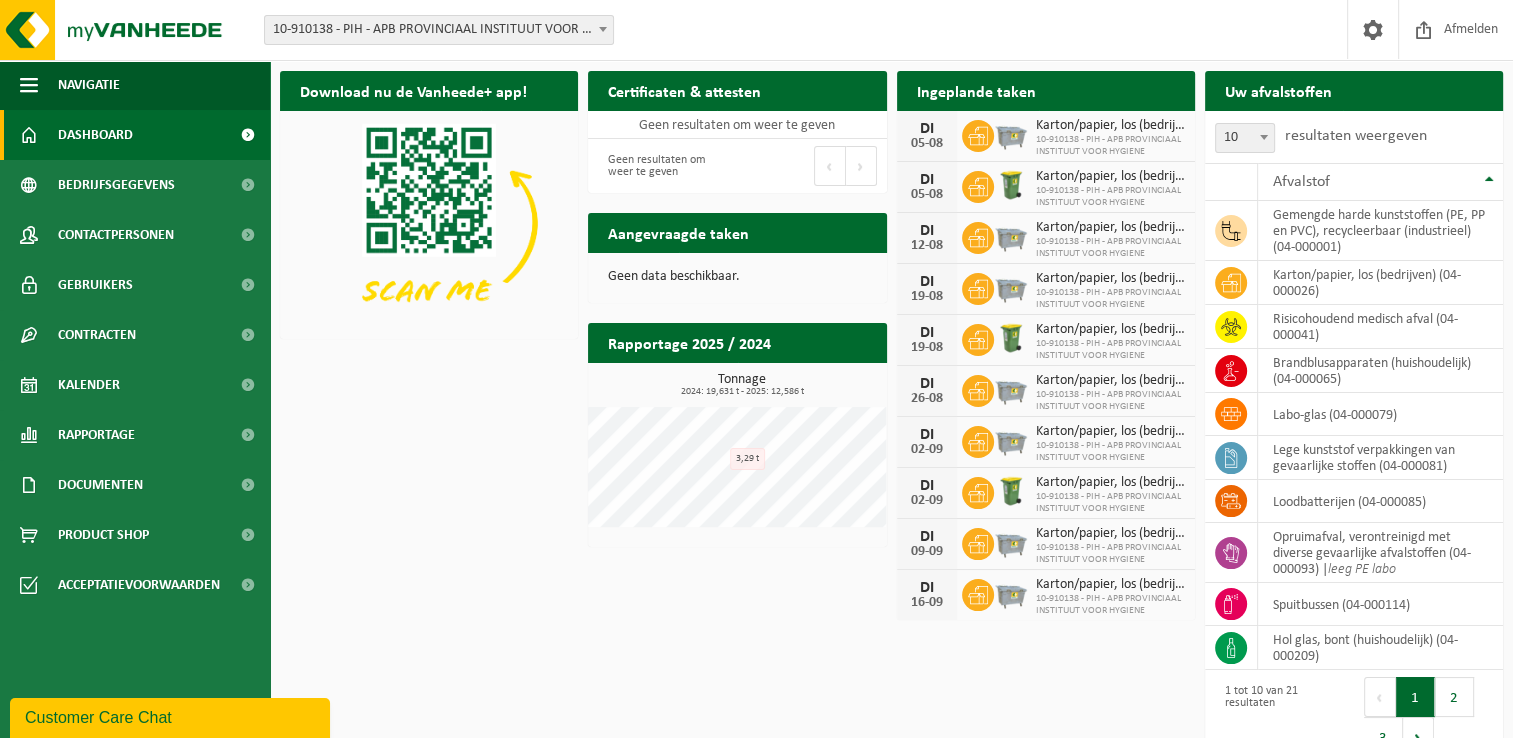 click on "Rapportage 2025 / 2024" at bounding box center [689, 342] 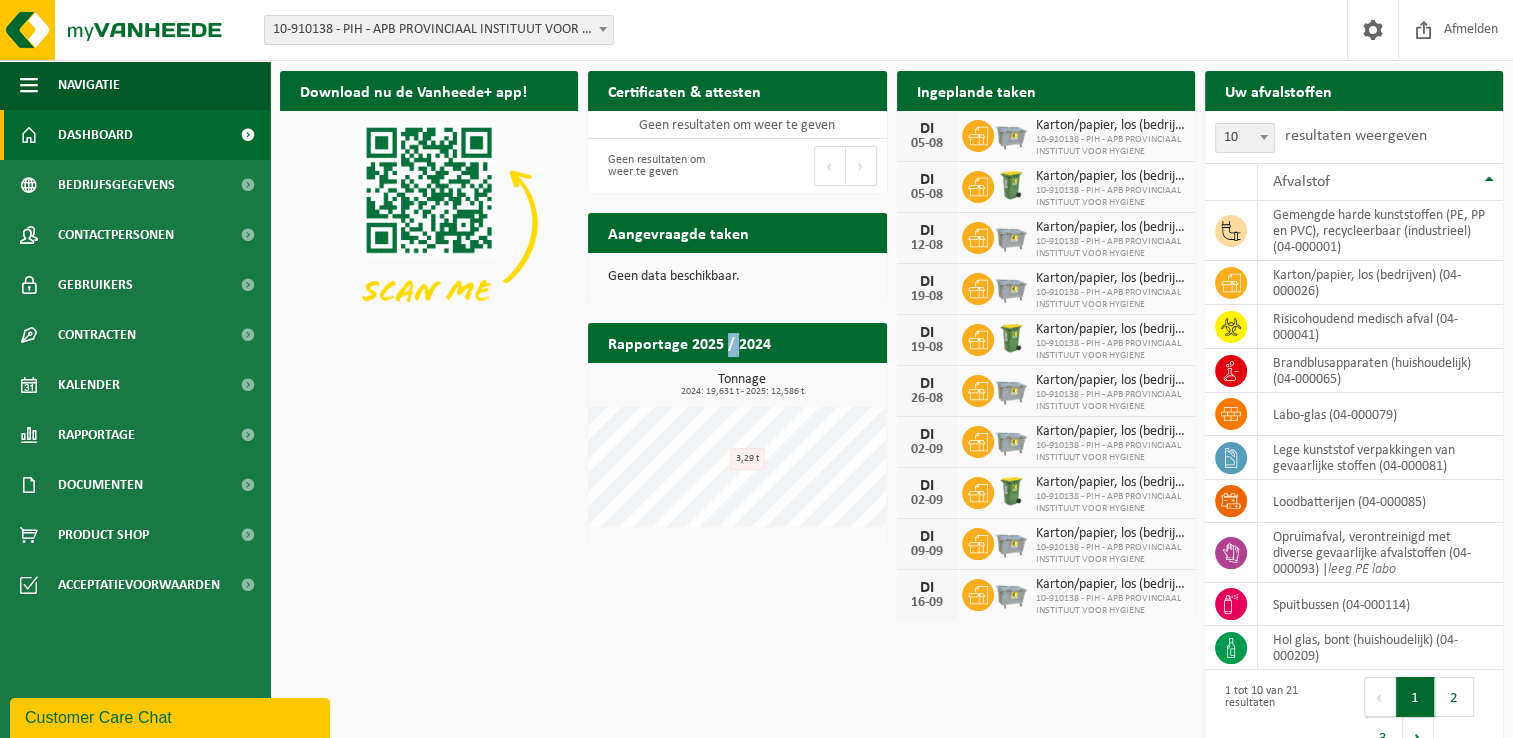 click on "Rapportage 2025 / 2024" at bounding box center [689, 342] 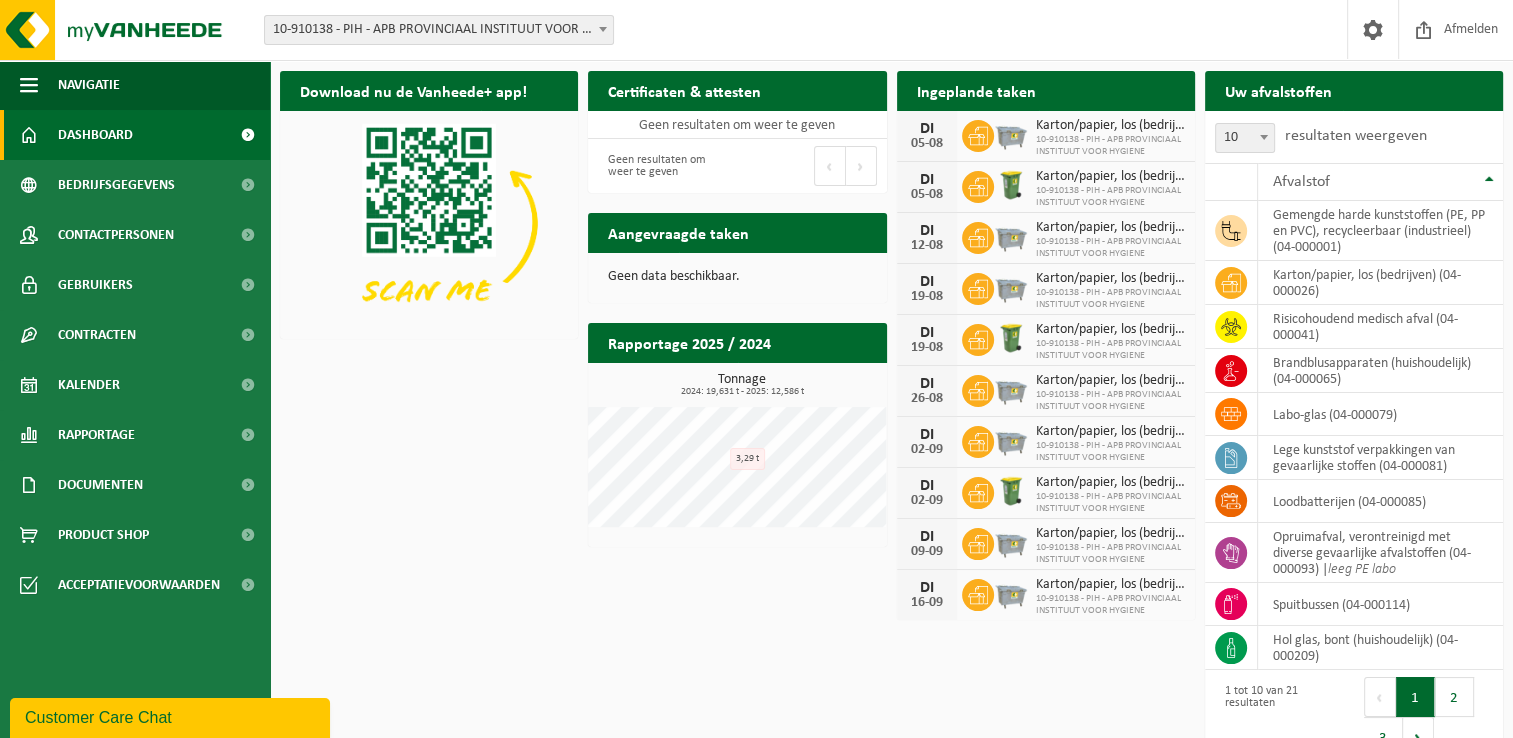 drag, startPoint x: 723, startPoint y: 344, endPoint x: 708, endPoint y: 345, distance: 15.033297 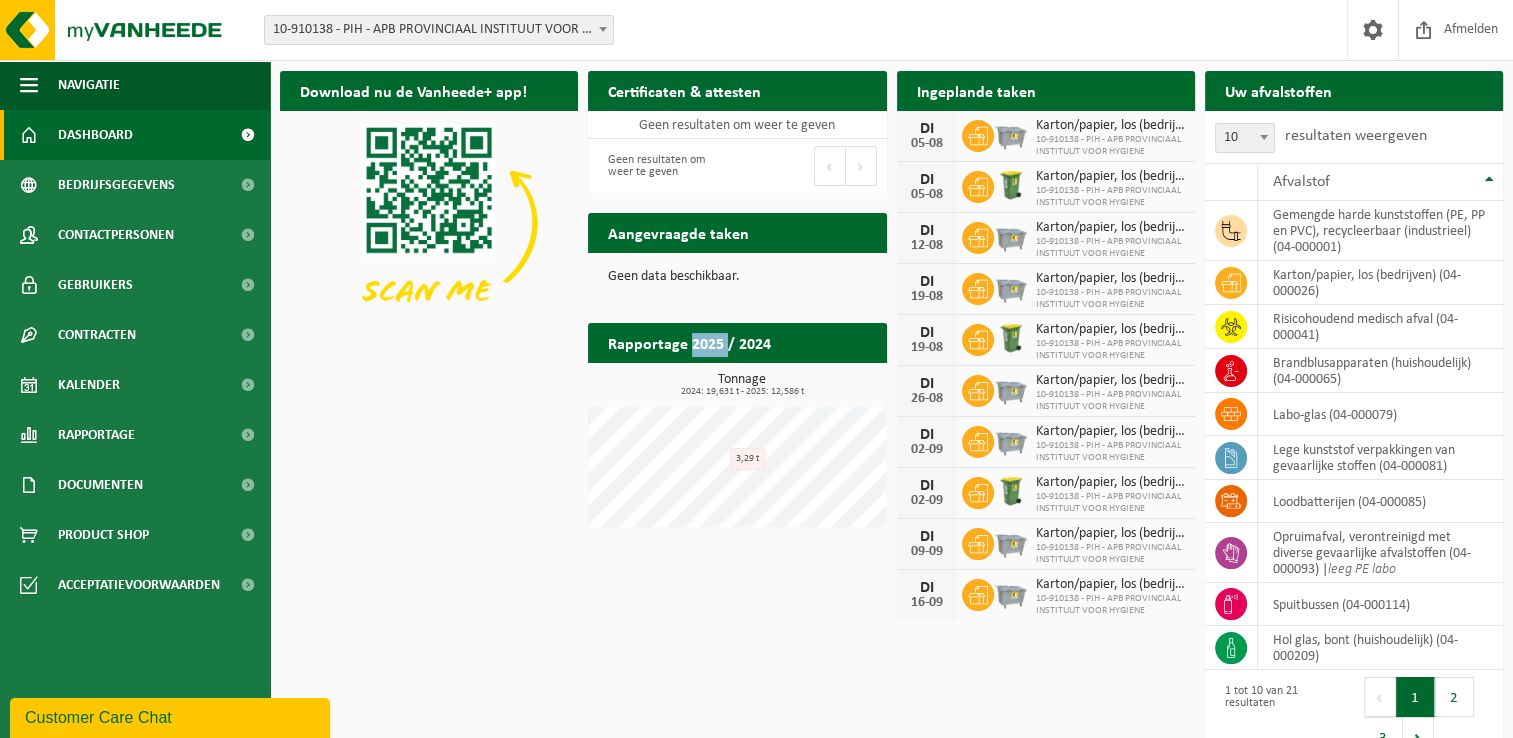 click on "Rapportage 2025 / 2024" at bounding box center [689, 342] 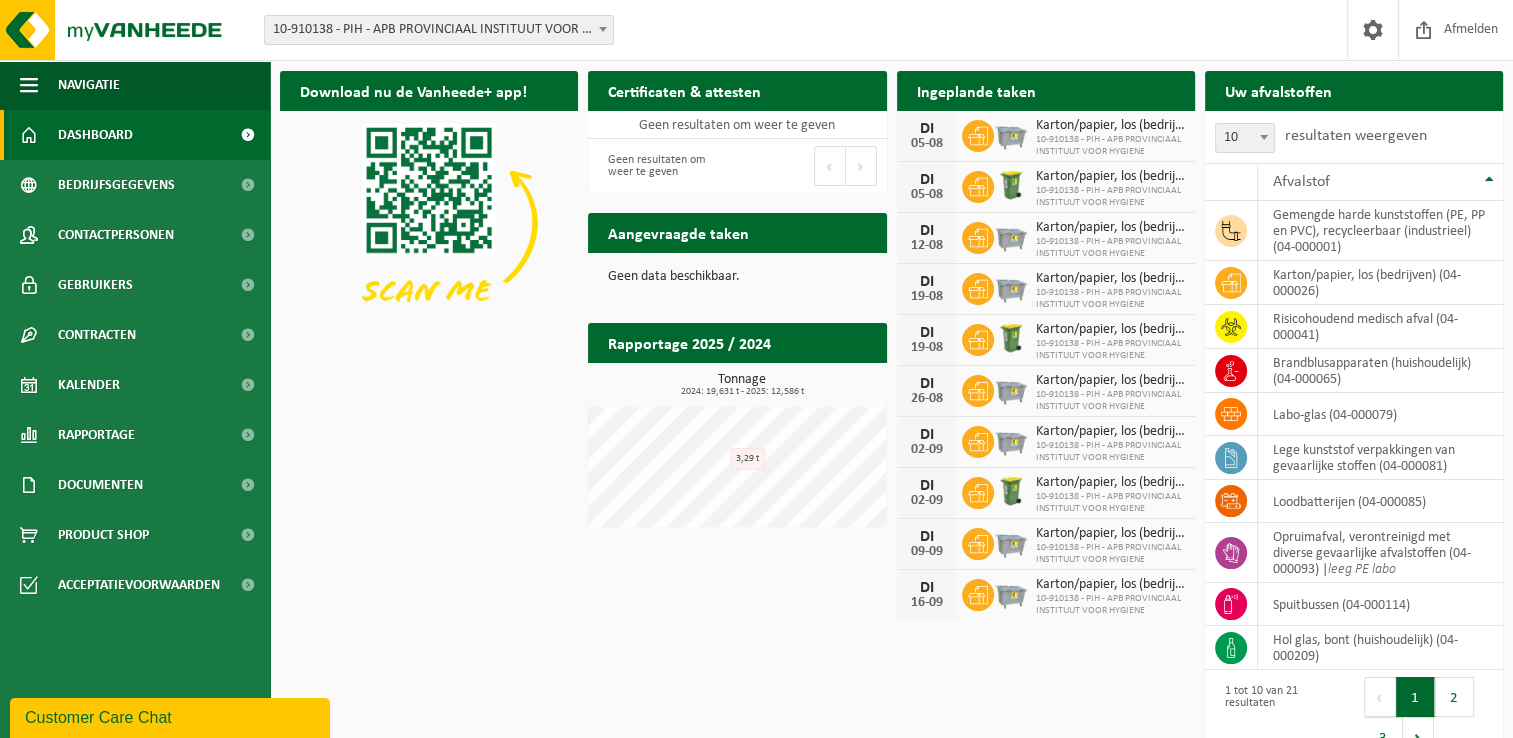 drag, startPoint x: 702, startPoint y: 346, endPoint x: 764, endPoint y: 350, distance: 62.1289 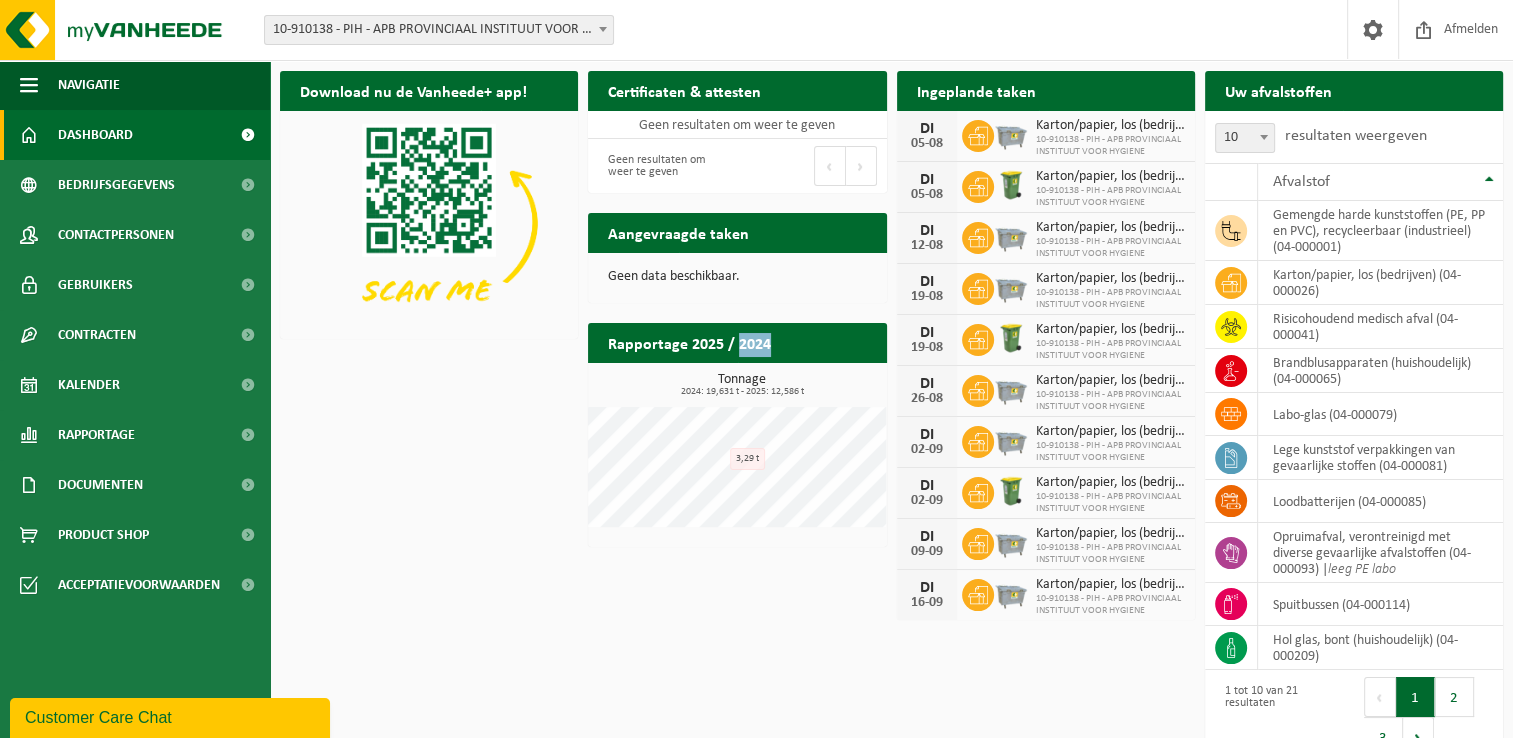 click on "Rapportage 2025 / 2024" at bounding box center (689, 342) 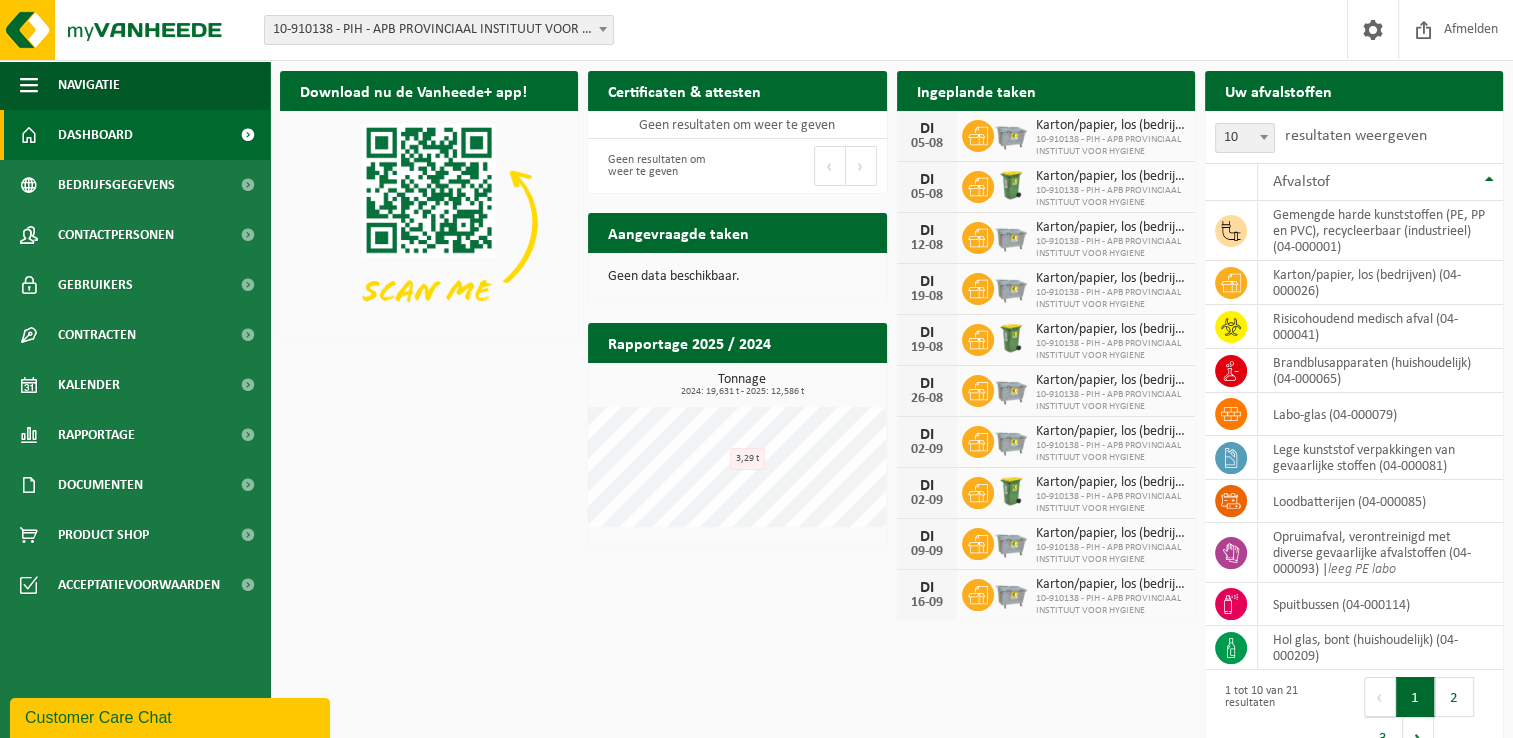 click on "Rapportage 2025 / 2024" at bounding box center [689, 342] 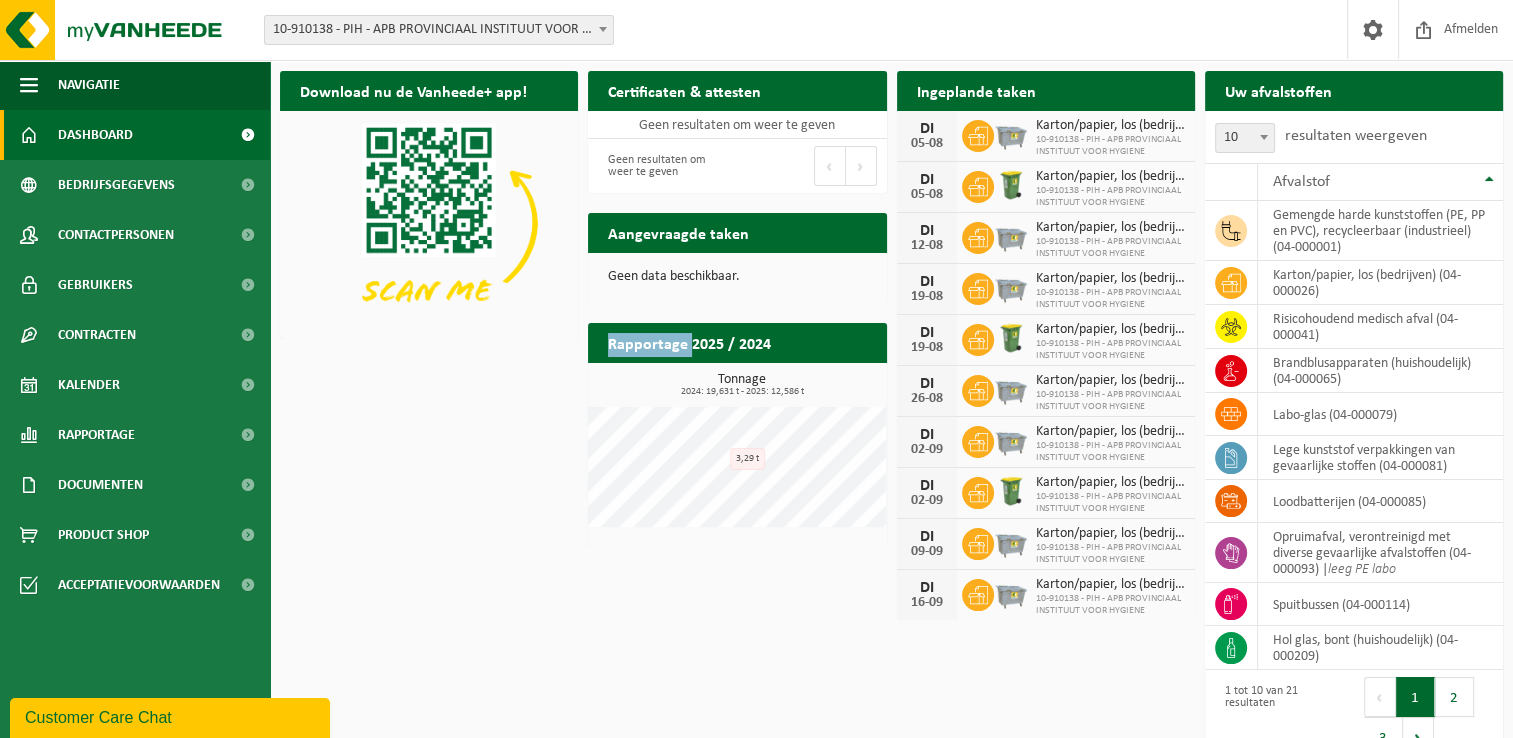 click on "Rapportage 2025 / 2024" at bounding box center [689, 342] 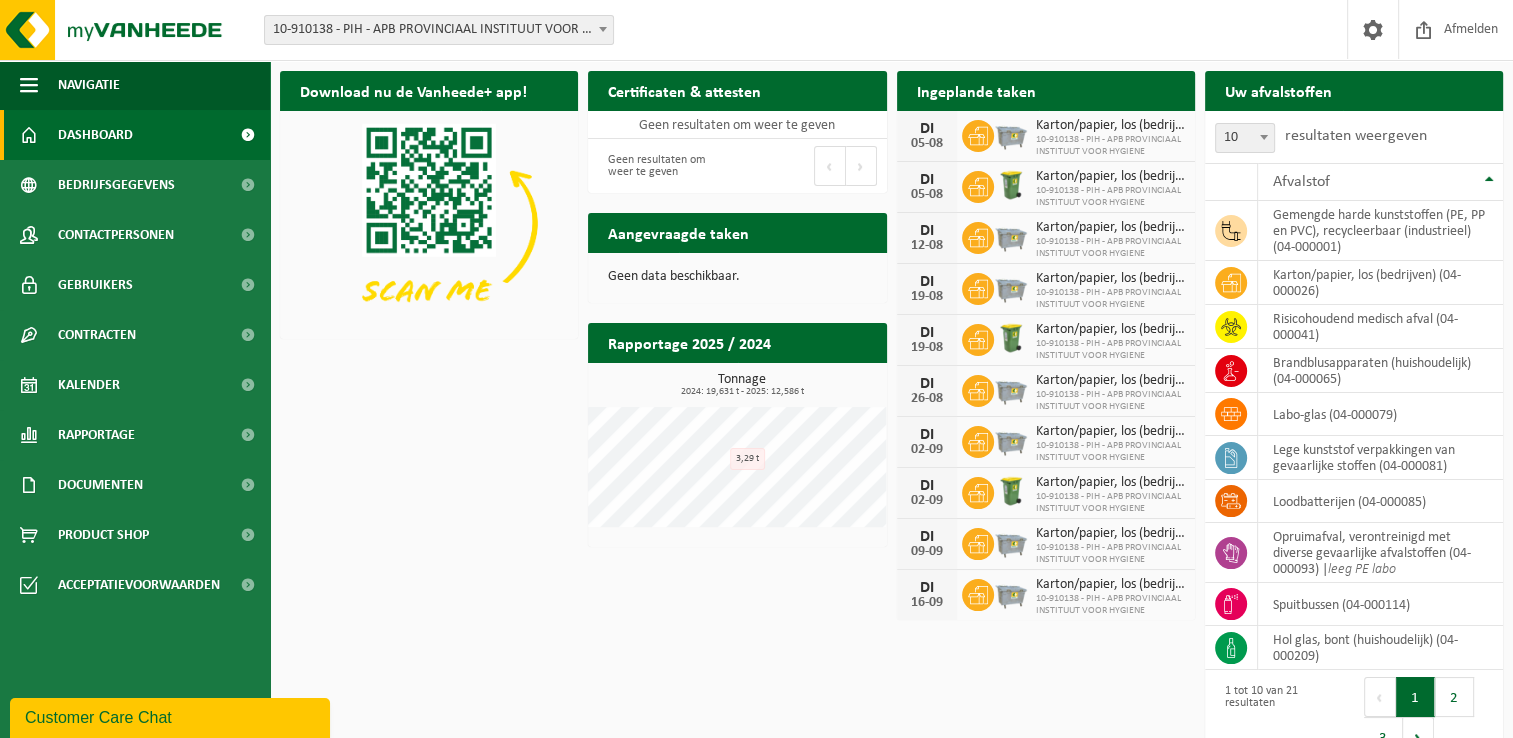 drag, startPoint x: 639, startPoint y: 350, endPoint x: 540, endPoint y: 411, distance: 116.284134 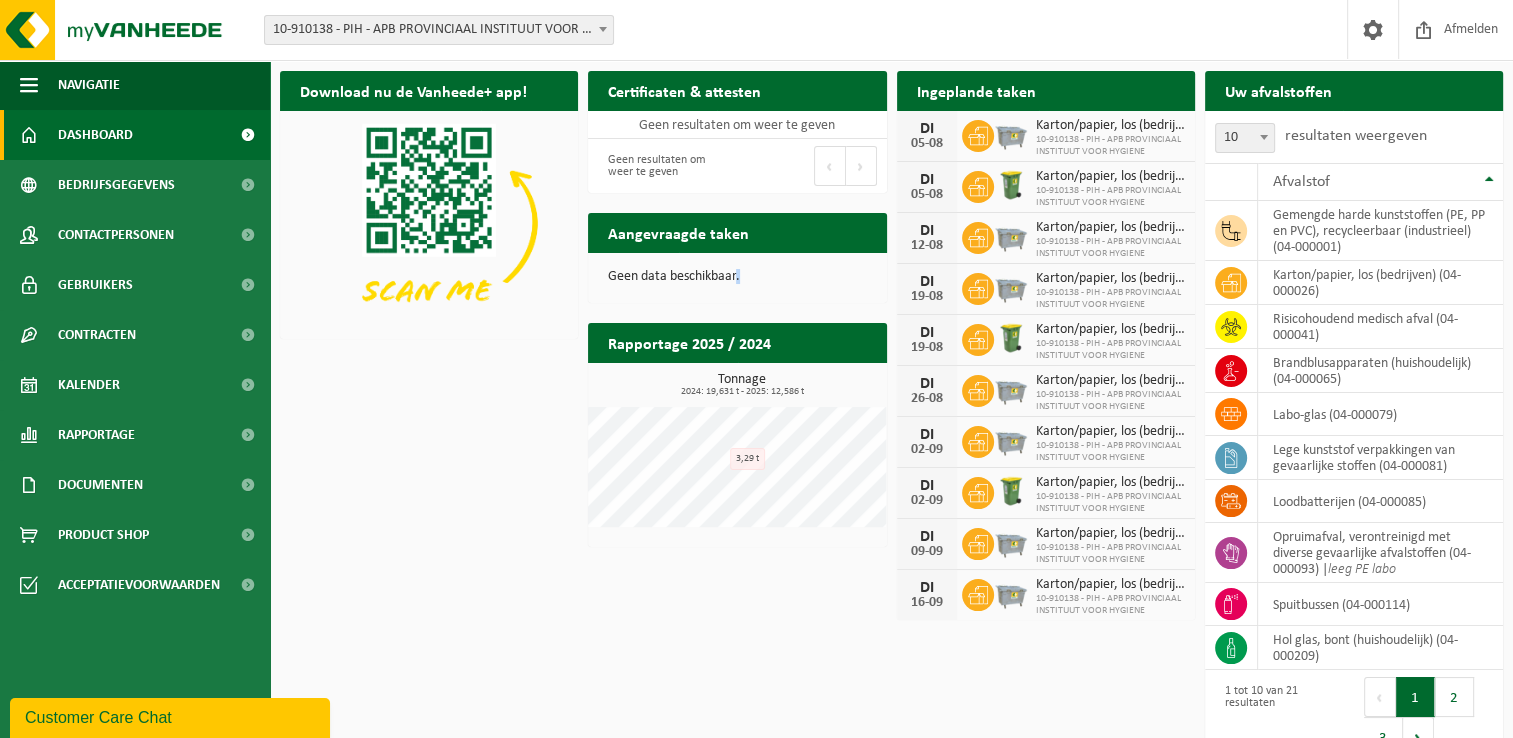 click on "Geen data beschikbaar." at bounding box center [737, 277] 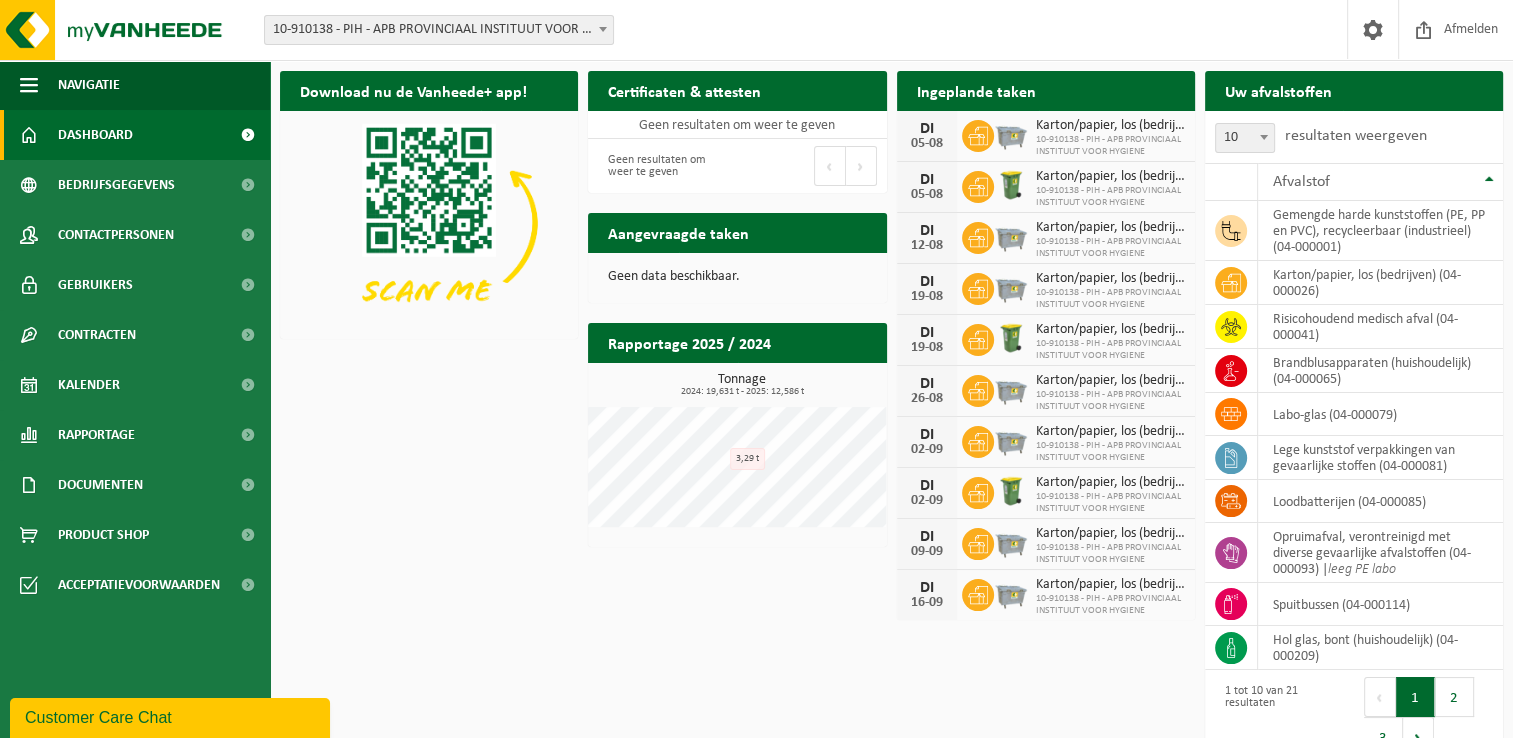 drag, startPoint x: 737, startPoint y: 280, endPoint x: 720, endPoint y: 294, distance: 22.022715 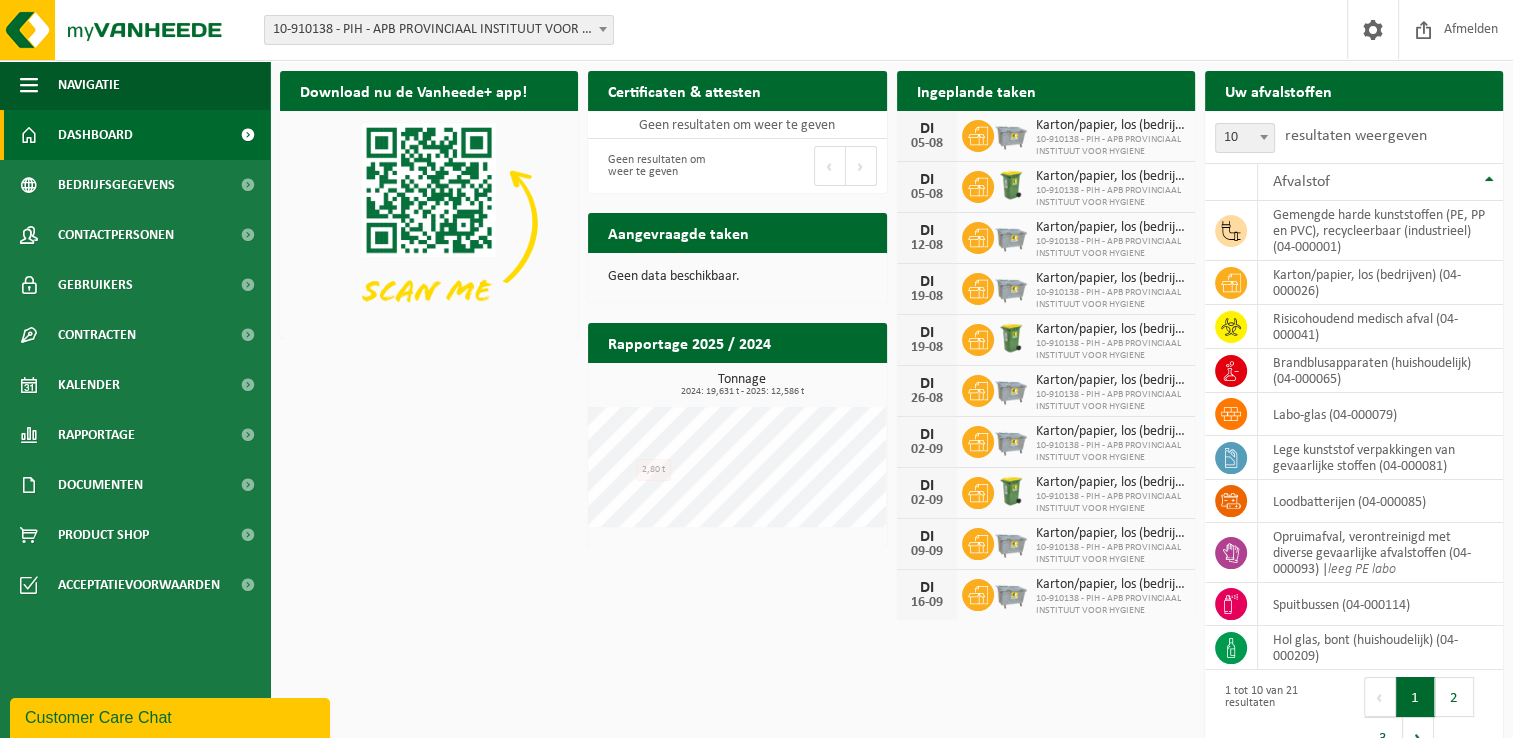 click on "Download nu de Vanheede+ app!       Verberg                           Certificaten & attesten       Bekijk uw certificaten             Geen resultaten om weer te geven Geen resultaten om weer te geven Eerste Vorige Volgende Laatste           Ingeplande taken       Bekijk uw kalender                                        DI     05-08                                Karton/papier, los (bedrijven)   10-910138 - PIH - APB PROVINCIAAL INSTITUUT VOOR HYGIENE              DI     05-08                                Karton/papier, los (bedrijven)   10-910138 - PIH - APB PROVINCIAAL INSTITUUT VOOR HYGIENE              DI     12-08                                Karton/papier, los (bedrijven)   10-910138 - PIH - APB PROVINCIAAL INSTITUUT VOOR HYGIENE              DI     19-08                                Karton/papier, los (bedrijven)   10-910138 - PIH - APB PROVINCIAAL INSTITUUT VOOR HYGIENE              DI     19-08                                Karton/papier, los (bedrijven)                DI     26-08" at bounding box center (891, 416) 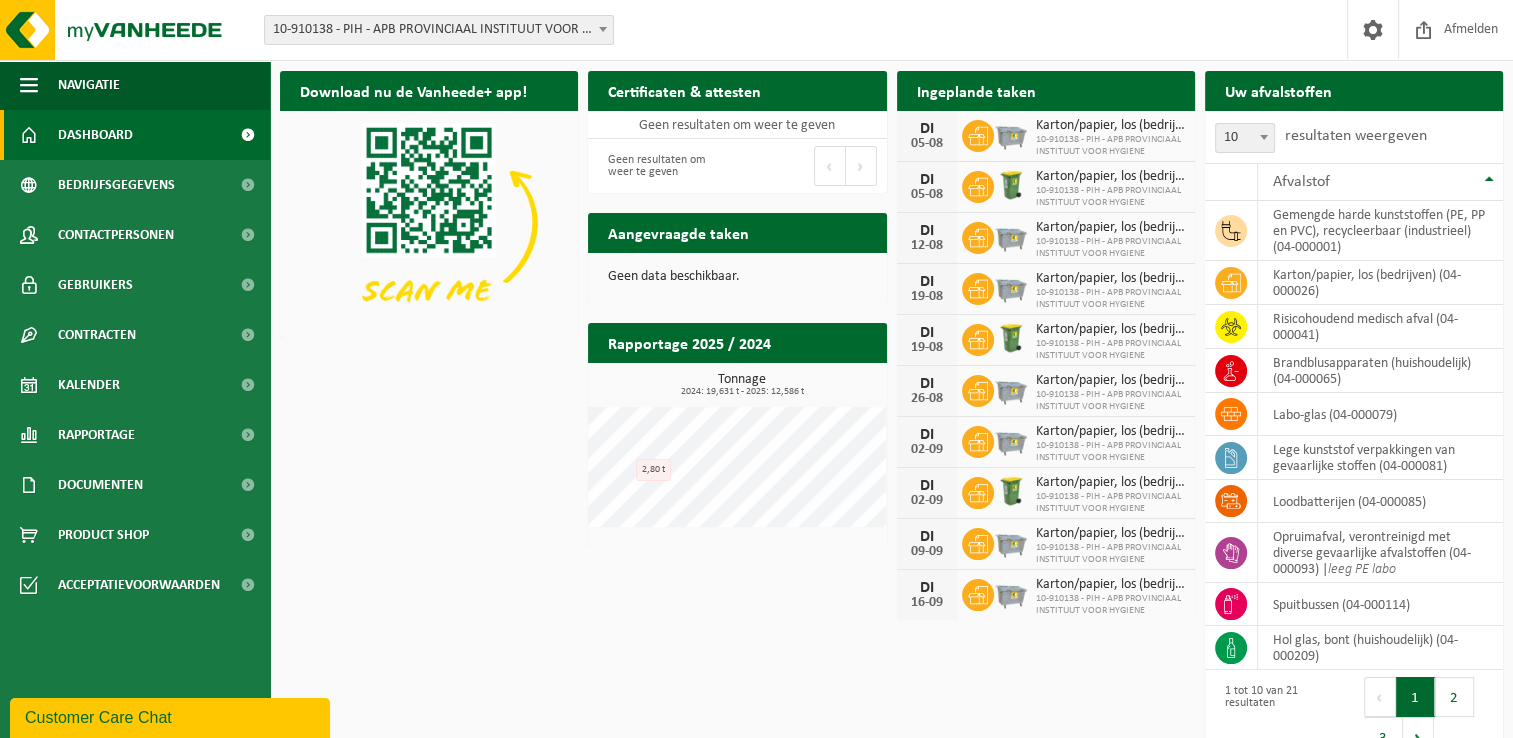 click on "Download nu de Vanheede+ app!       Verberg                           Certificaten & attesten       Bekijk uw certificaten             Geen resultaten om weer te geven Geen resultaten om weer te geven Eerste Vorige Volgende Laatste           Ingeplande taken       Bekijk uw kalender                                        DI     05-08                                Karton/papier, los (bedrijven)   10-910138 - PIH - APB PROVINCIAAL INSTITUUT VOOR HYGIENE              DI     05-08                                Karton/papier, los (bedrijven)   10-910138 - PIH - APB PROVINCIAAL INSTITUUT VOOR HYGIENE              DI     12-08                                Karton/papier, los (bedrijven)   10-910138 - PIH - APB PROVINCIAAL INSTITUUT VOOR HYGIENE              DI     19-08                                Karton/papier, los (bedrijven)   10-910138 - PIH - APB PROVINCIAAL INSTITUUT VOOR HYGIENE              DI     19-08                                Karton/papier, los (bedrijven)                DI     26-08" at bounding box center [891, 416] 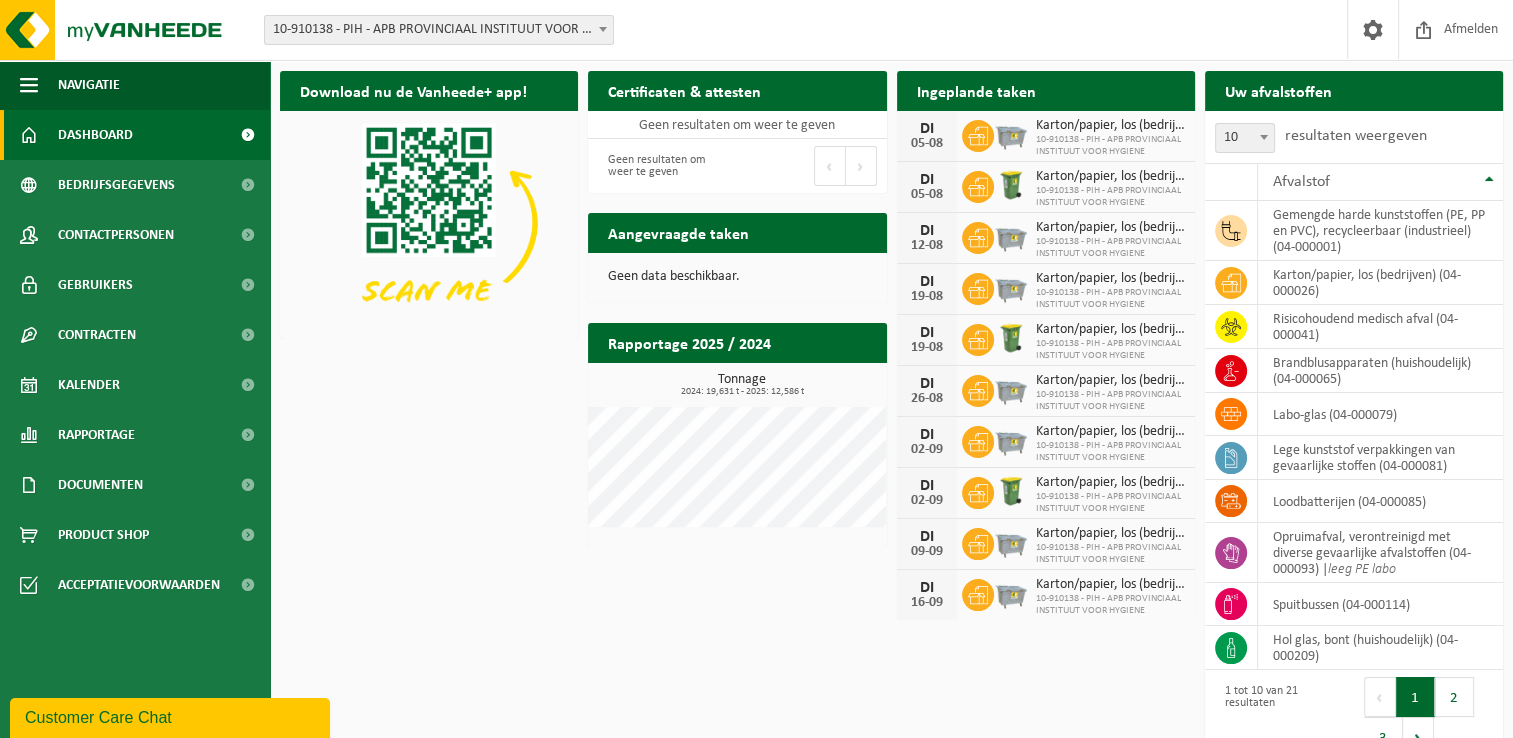 click on "Download nu de Vanheede+ app!       Verberg                           Certificaten & attesten       Bekijk uw certificaten             Geen resultaten om weer te geven Geen resultaten om weer te geven Eerste Vorige Volgende Laatste           Ingeplande taken       Bekijk uw kalender                                        DI     05-08                                Karton/papier, los (bedrijven)   10-910138 - PIH - APB PROVINCIAAL INSTITUUT VOOR HYGIENE              DI     05-08                                Karton/papier, los (bedrijven)   10-910138 - PIH - APB PROVINCIAAL INSTITUUT VOOR HYGIENE              DI     12-08                                Karton/papier, los (bedrijven)   10-910138 - PIH - APB PROVINCIAAL INSTITUUT VOOR HYGIENE              DI     19-08                                Karton/papier, los (bedrijven)   10-910138 - PIH - APB PROVINCIAAL INSTITUUT VOOR HYGIENE              DI     19-08                                Karton/papier, los (bedrijven)                DI     26-08" at bounding box center (891, 416) 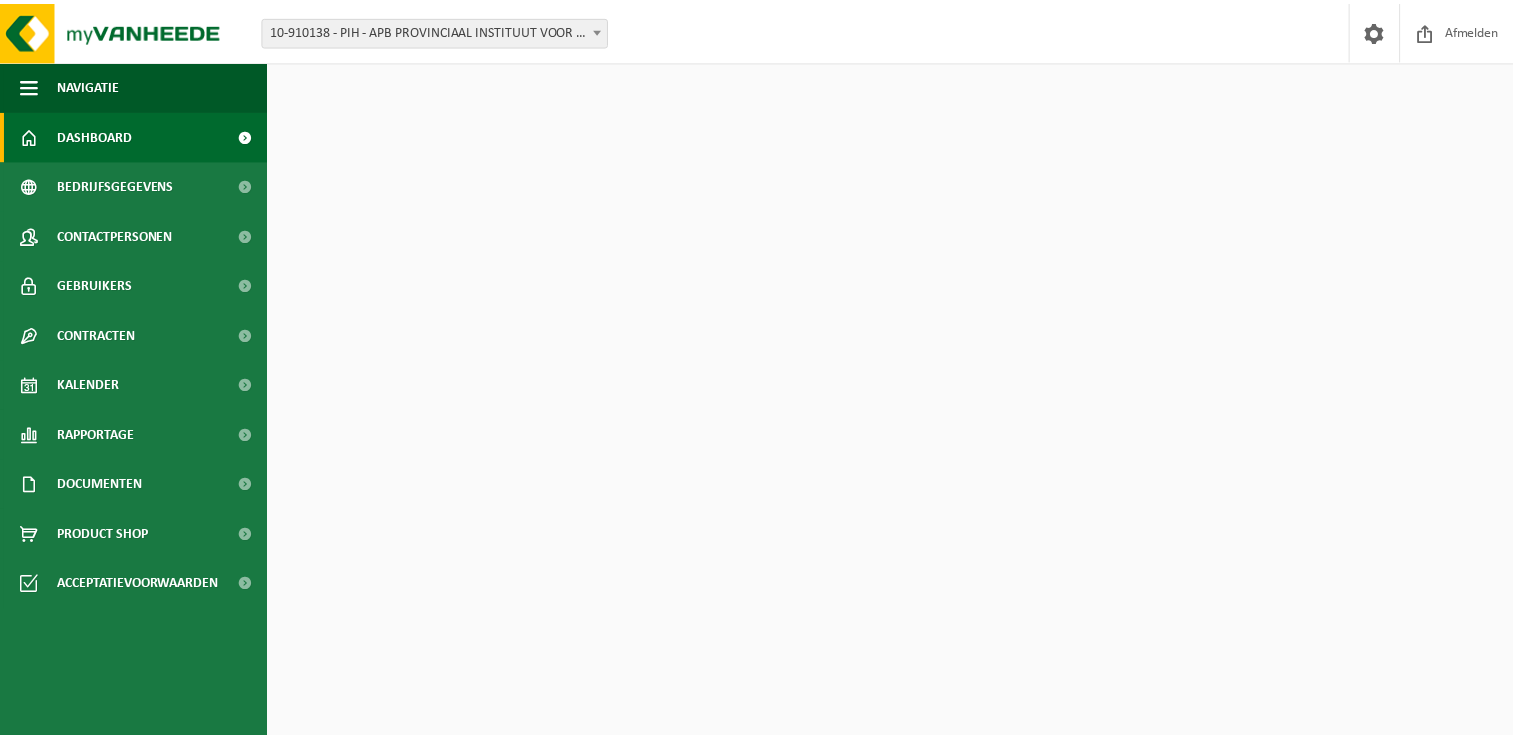scroll, scrollTop: 0, scrollLeft: 0, axis: both 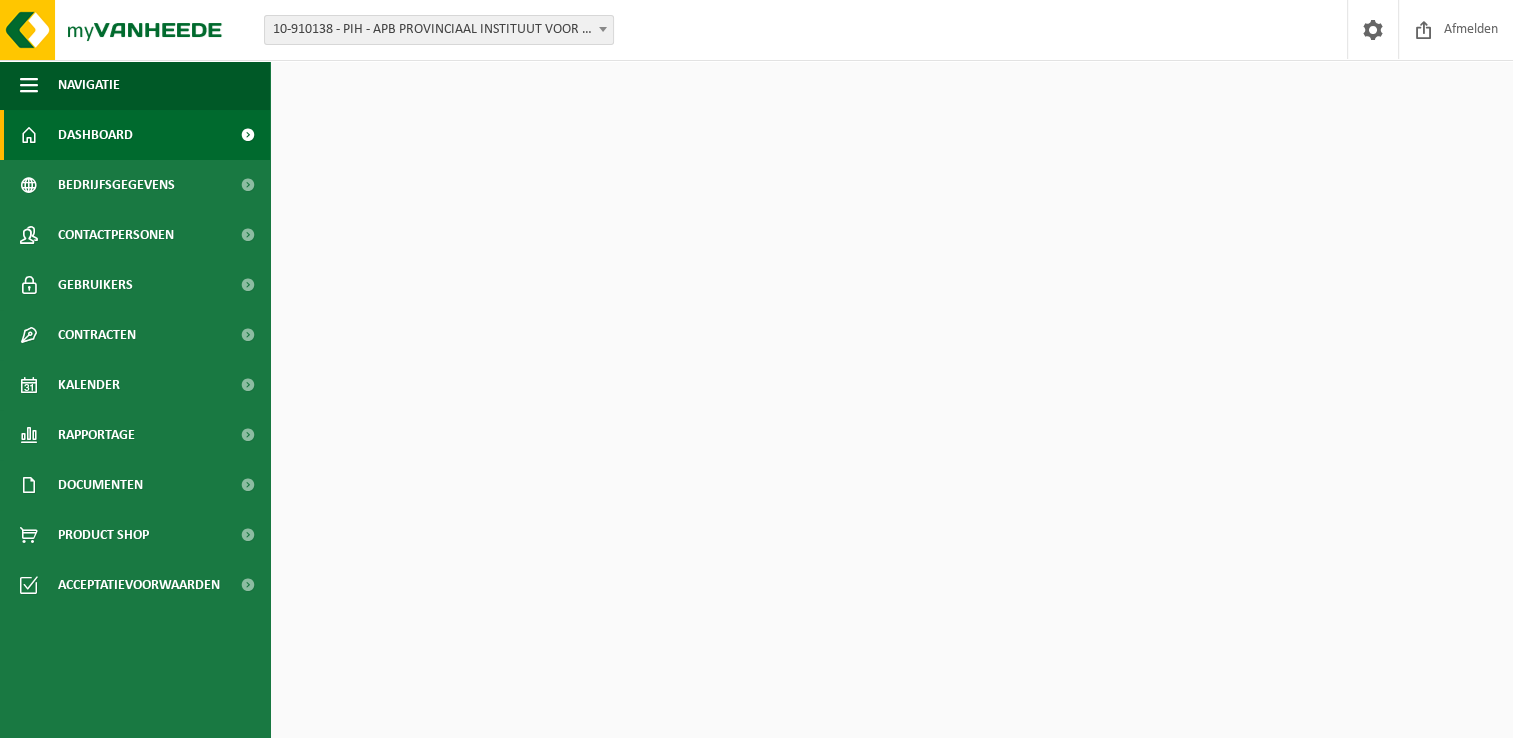 drag, startPoint x: 0, startPoint y: 0, endPoint x: 368, endPoint y: 542, distance: 655.1244 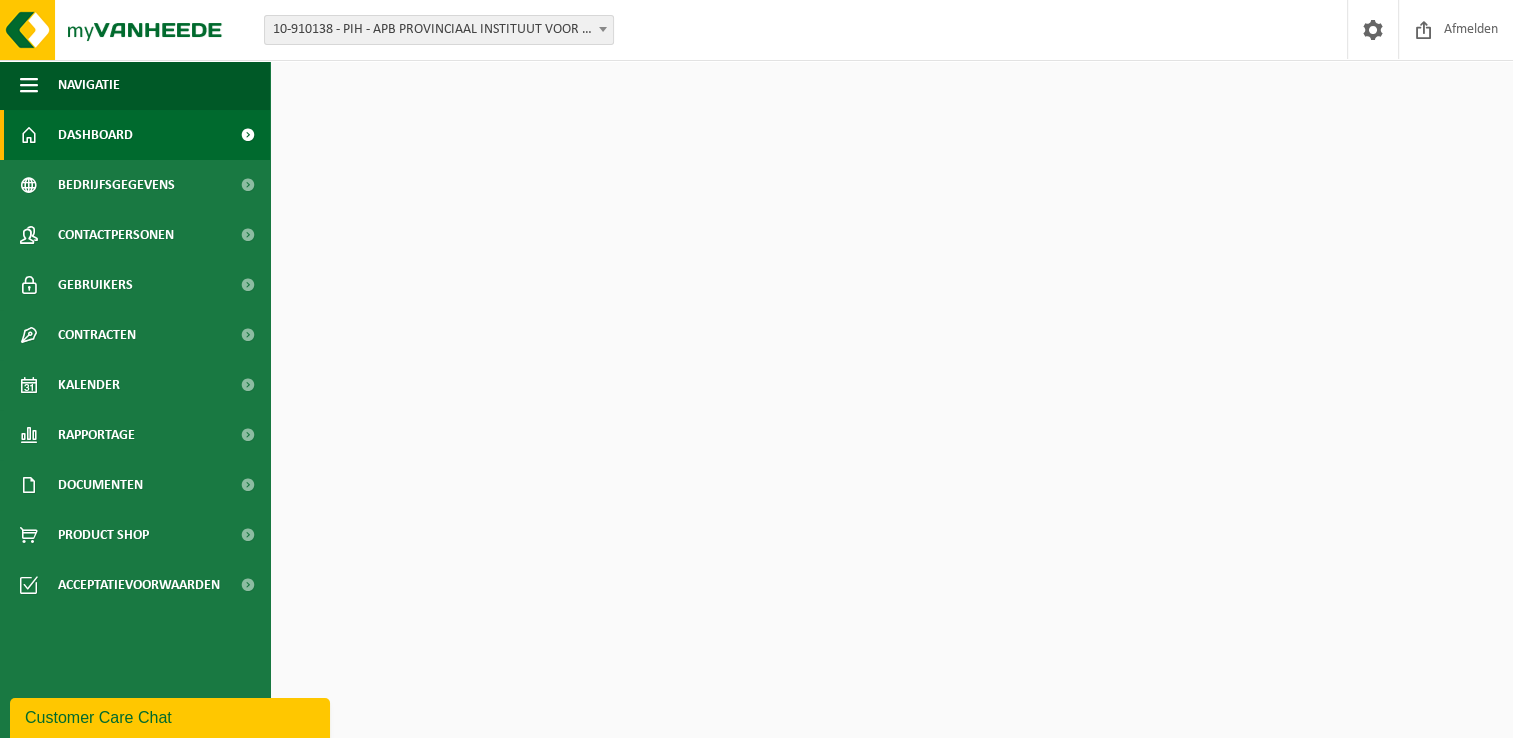 scroll, scrollTop: 0, scrollLeft: 0, axis: both 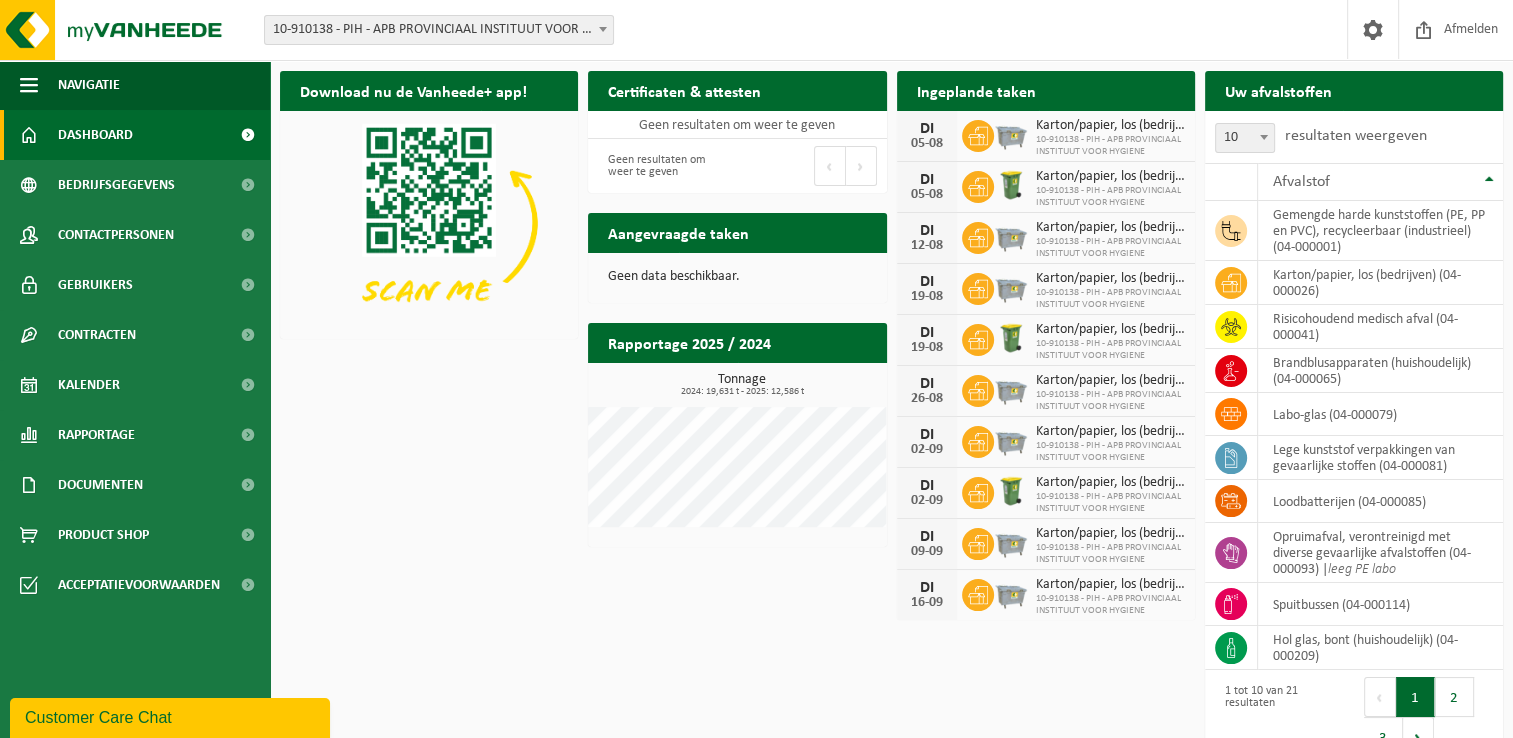 click on "Download nu de Vanheede+ app!       Verberg                           Certificaten & attesten       Bekijk uw certificaten             Geen resultaten om weer te geven Geen resultaten om weer te geven Eerste Vorige Volgende Laatste           Ingeplande taken       Bekijk uw kalender                                        DI     05-08                                Karton/papier, los (bedrijven)   10-910138 - PIH - APB PROVINCIAAL INSTITUUT VOOR HYGIENE              DI     05-08                                Karton/papier, los (bedrijven)   10-910138 - PIH - APB PROVINCIAAL INSTITUUT VOOR HYGIENE              DI     12-08                                Karton/papier, los (bedrijven)   10-910138 - PIH - APB PROVINCIAAL INSTITUUT VOOR HYGIENE              DI     19-08                                Karton/papier, los (bedrijven)   10-910138 - PIH - APB PROVINCIAAL INSTITUUT VOOR HYGIENE              DI     19-08                                Karton/papier, los (bedrijven)                DI     26-08" at bounding box center (891, 416) 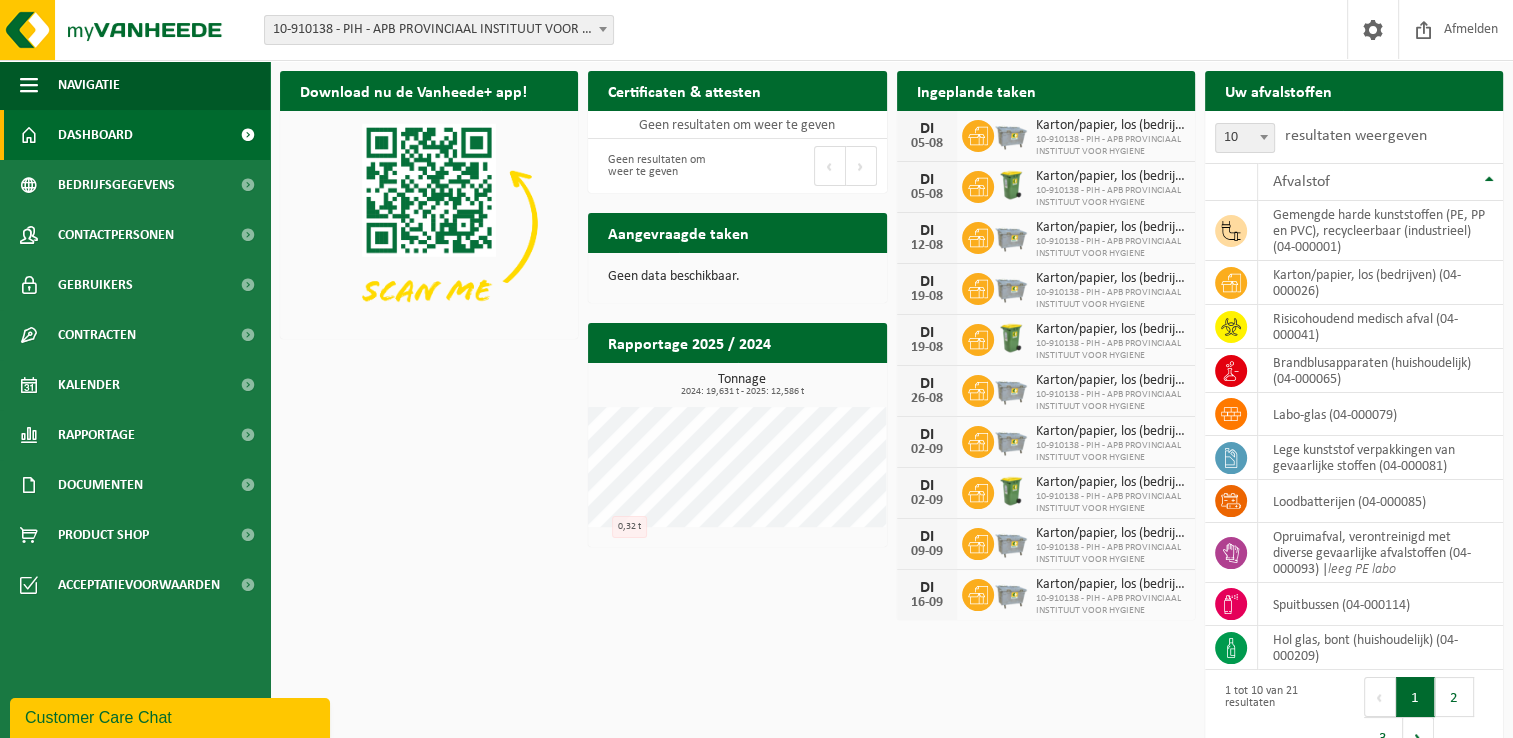 click on "Download nu de Vanheede+ app!       Verberg                           Certificaten & attesten       Bekijk uw certificaten             Geen resultaten om weer te geven Geen resultaten om weer te geven Eerste Vorige Volgende Laatste           Ingeplande taken       Bekijk uw kalender                                        DI     05-08                                Karton/papier, los (bedrijven)   10-910138 - PIH - APB PROVINCIAAL INSTITUUT VOOR HYGIENE              DI     05-08                                Karton/papier, los (bedrijven)   10-910138 - PIH - APB PROVINCIAAL INSTITUUT VOOR HYGIENE              DI     12-08                                Karton/papier, los (bedrijven)   10-910138 - PIH - APB PROVINCIAAL INSTITUUT VOOR HYGIENE              DI     19-08                                Karton/papier, los (bedrijven)   10-910138 - PIH - APB PROVINCIAAL INSTITUUT VOOR HYGIENE              DI     19-08                                Karton/papier, los (bedrijven)                DI     26-08" at bounding box center [891, 416] 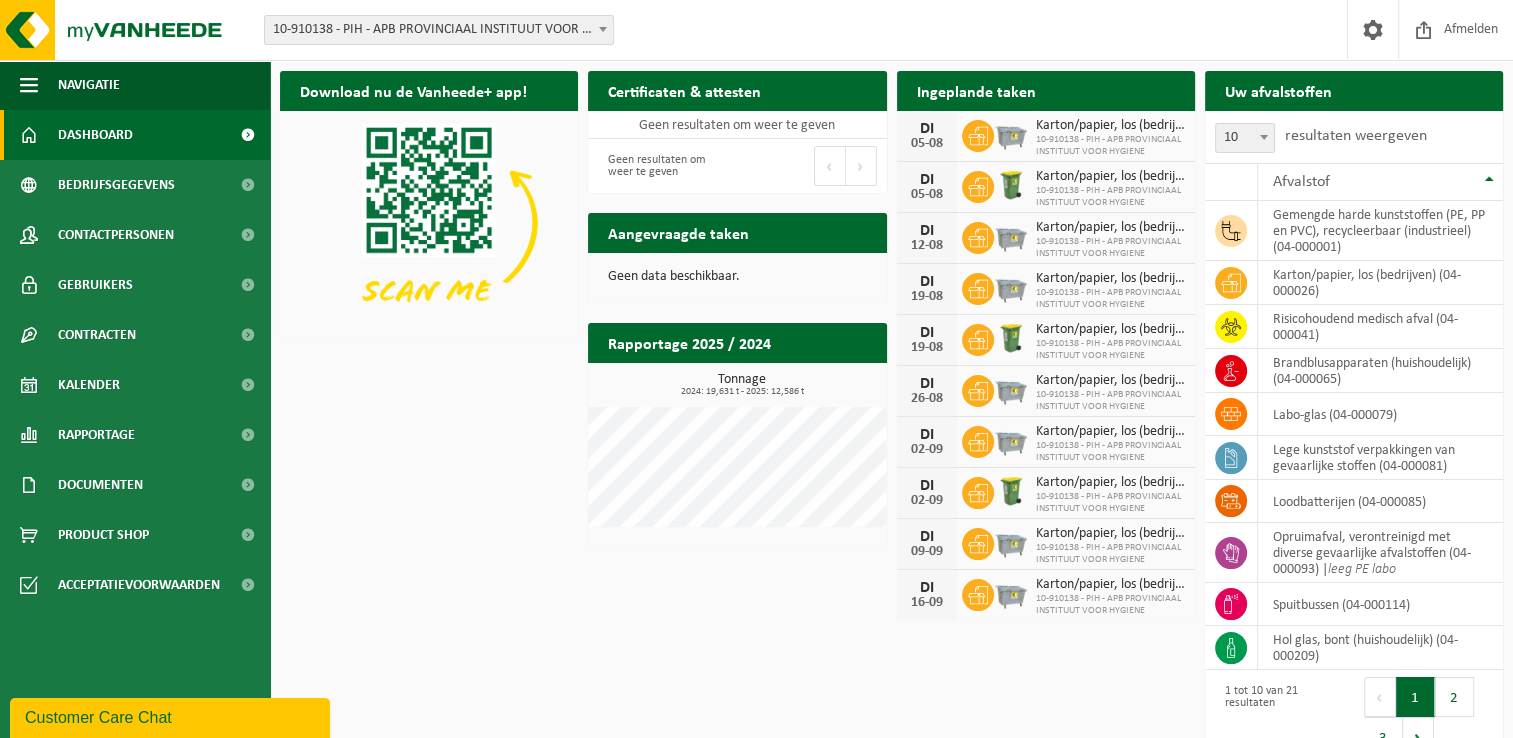 click on "Download nu de Vanheede+ app!       Verberg                           Certificaten & attesten       Bekijk uw certificaten             Geen resultaten om weer te geven Geen resultaten om weer te geven Eerste Vorige Volgende Laatste           Ingeplande taken       Bekijk uw kalender                                        DI     05-08                                Karton/papier, los (bedrijven)   10-910138 - PIH - APB PROVINCIAAL INSTITUUT VOOR HYGIENE              DI     05-08                                Karton/papier, los (bedrijven)   10-910138 - PIH - APB PROVINCIAAL INSTITUUT VOOR HYGIENE              DI     12-08                                Karton/papier, los (bedrijven)   10-910138 - PIH - APB PROVINCIAAL INSTITUUT VOOR HYGIENE              DI     19-08                                Karton/papier, los (bedrijven)   10-910138 - PIH - APB PROVINCIAAL INSTITUUT VOOR HYGIENE              DI     19-08                                Karton/papier, los (bedrijven)                DI     26-08" at bounding box center (891, 416) 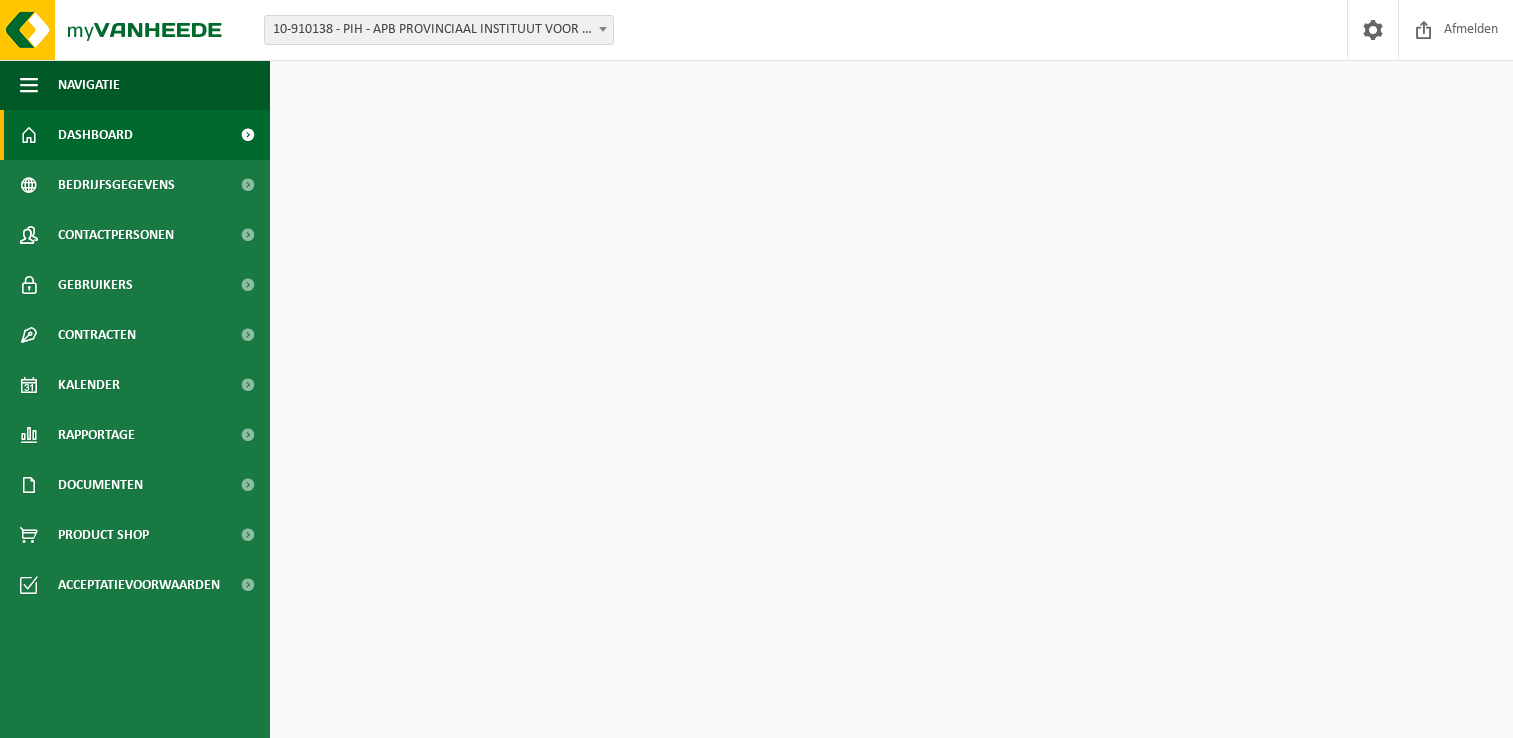 scroll, scrollTop: 0, scrollLeft: 0, axis: both 